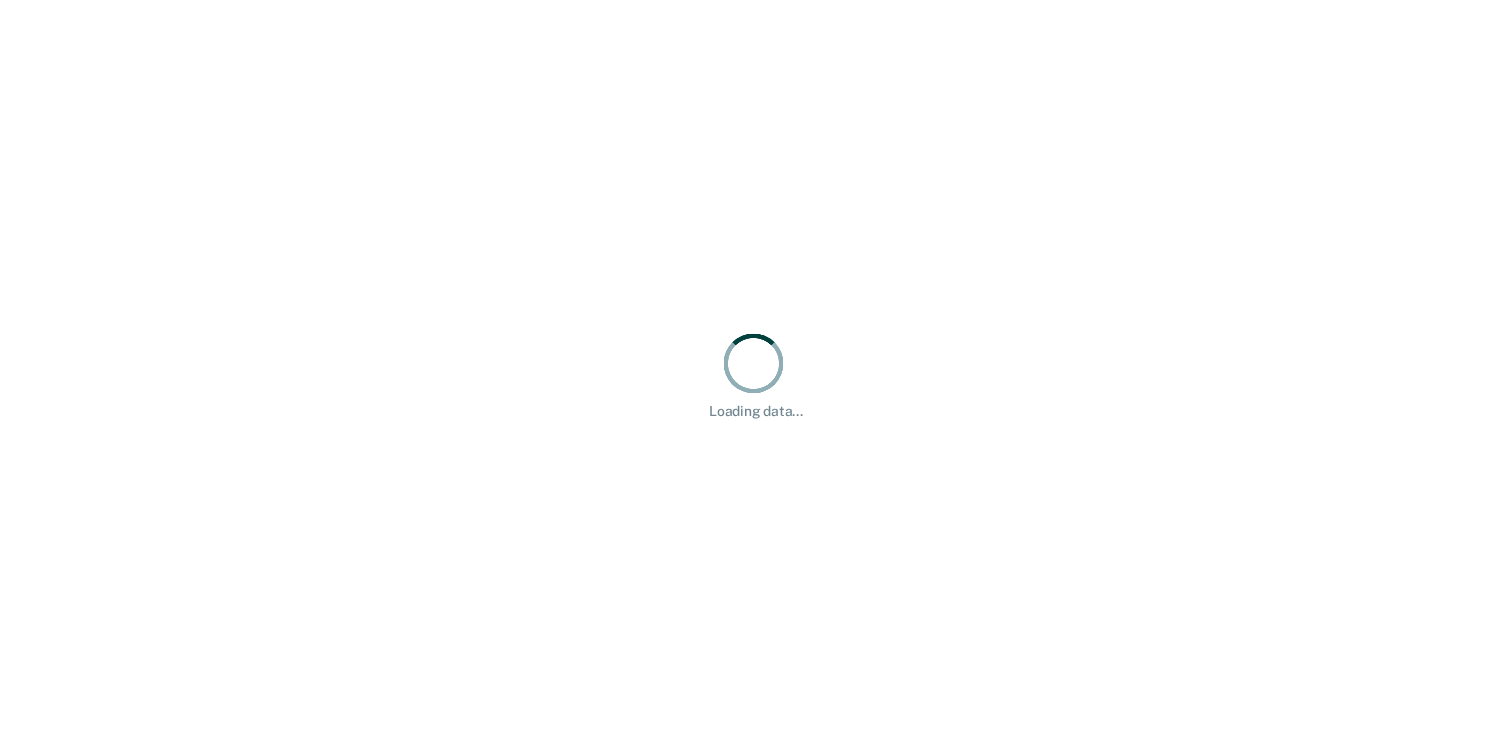 scroll, scrollTop: 0, scrollLeft: 0, axis: both 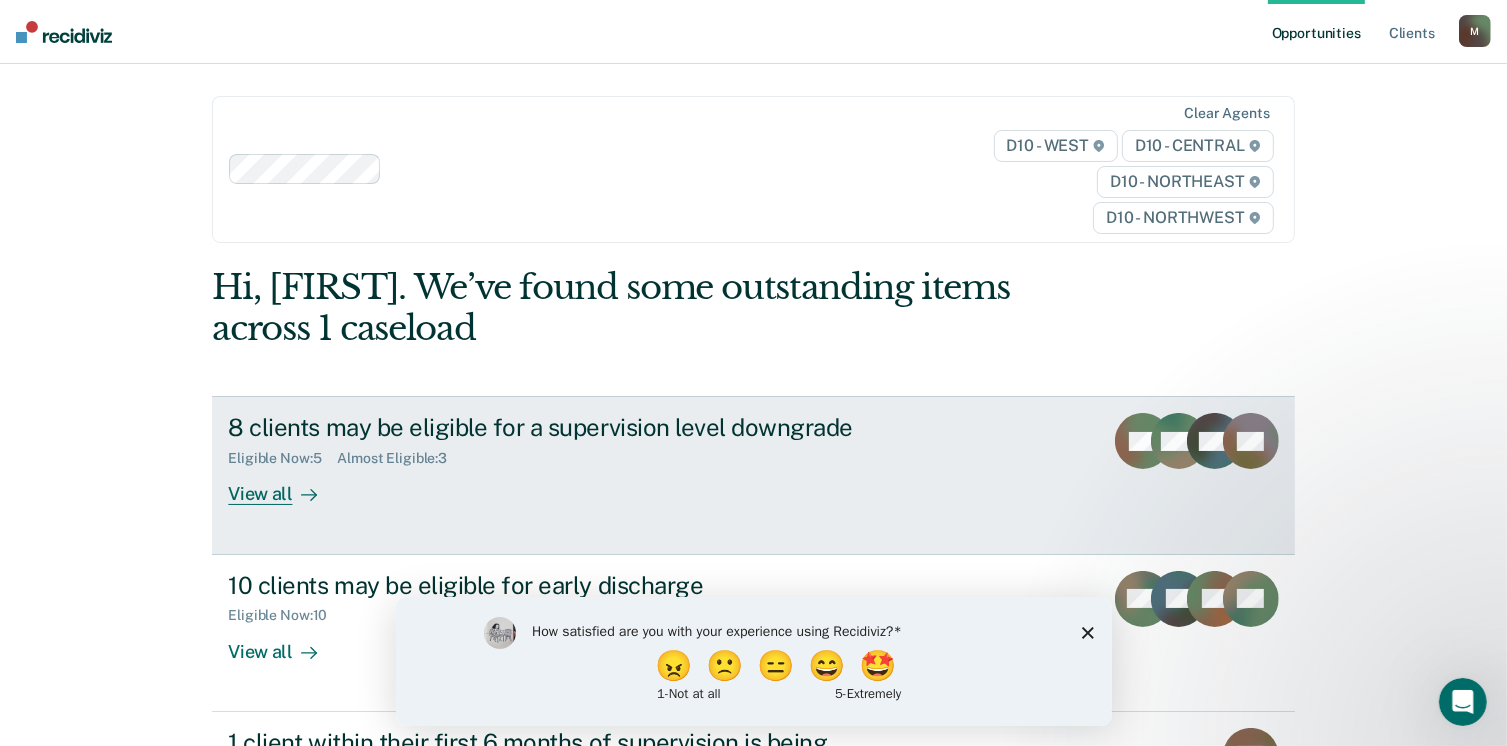 click on "8 clients may be eligible for a supervision level downgrade Eligible Now :  5 Almost Eligible :  3 View all   RH MW KW + 5" at bounding box center [753, 475] 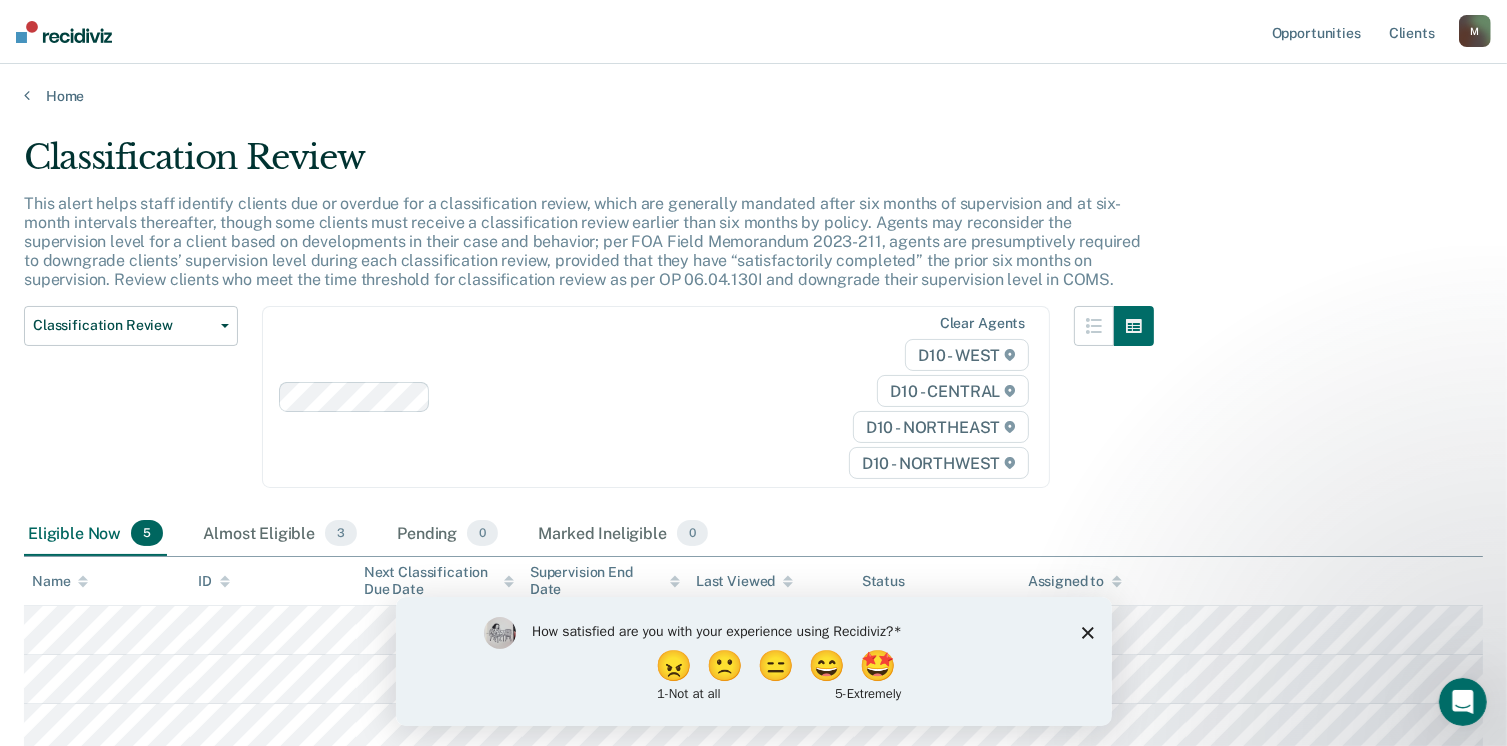 scroll, scrollTop: 0, scrollLeft: 0, axis: both 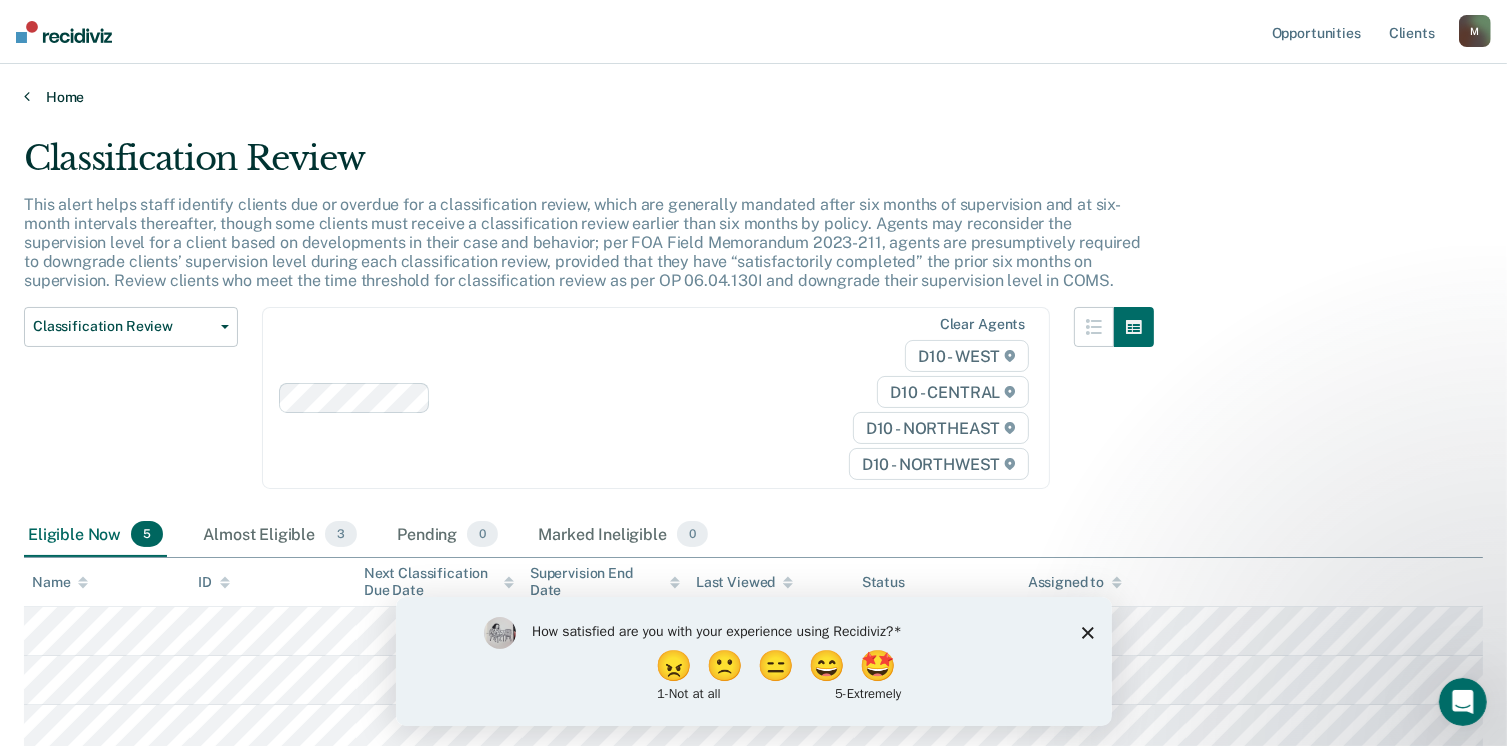 click at bounding box center (27, 96) 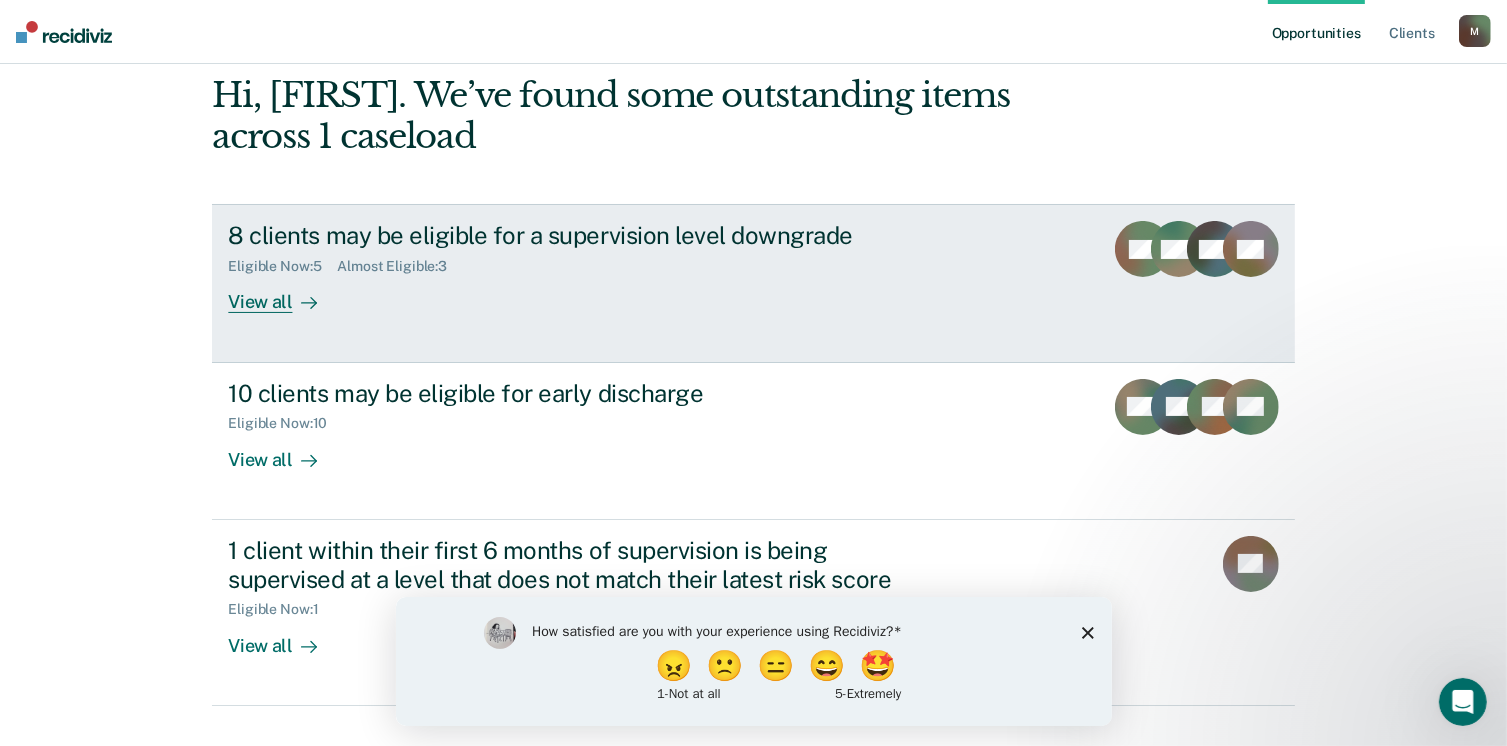 scroll, scrollTop: 200, scrollLeft: 0, axis: vertical 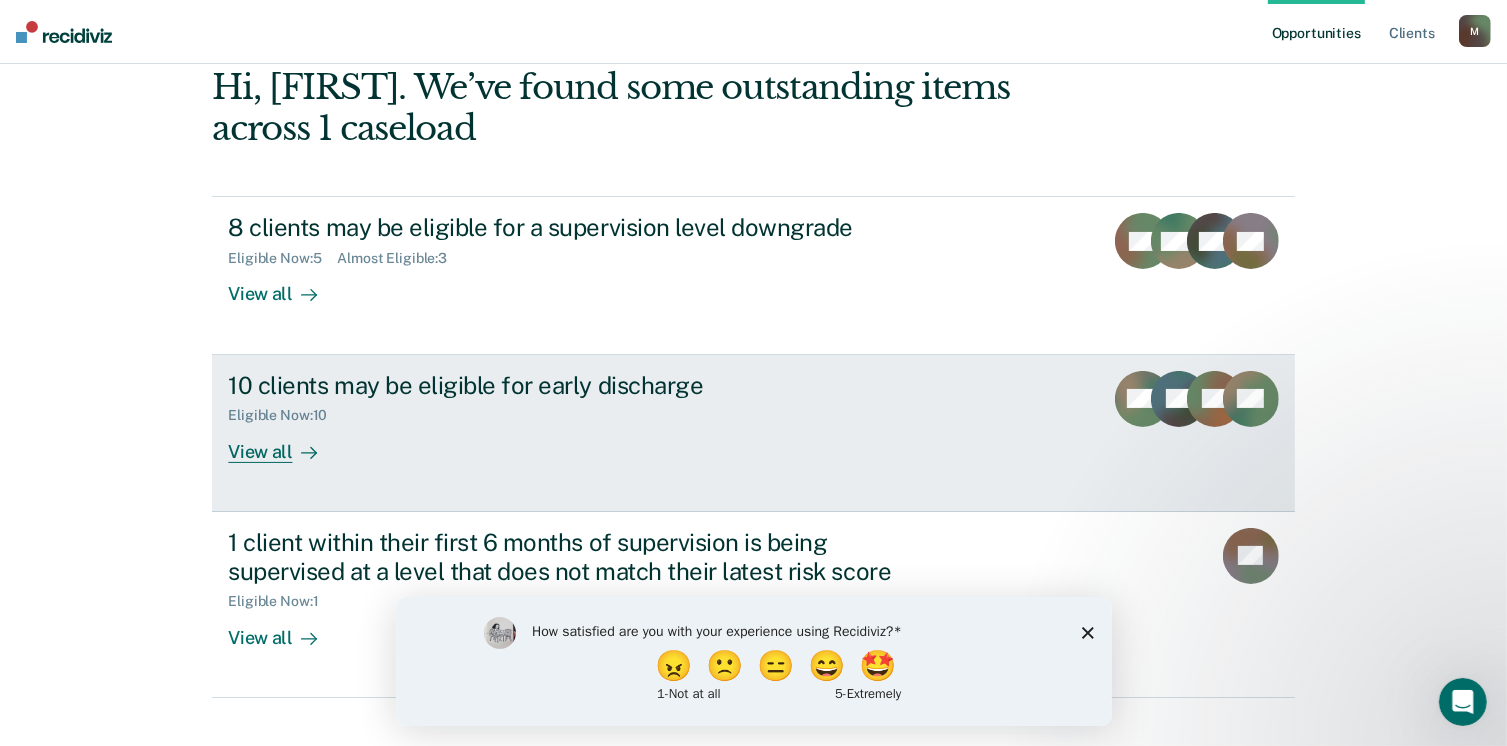 click on "View all" at bounding box center [284, 443] 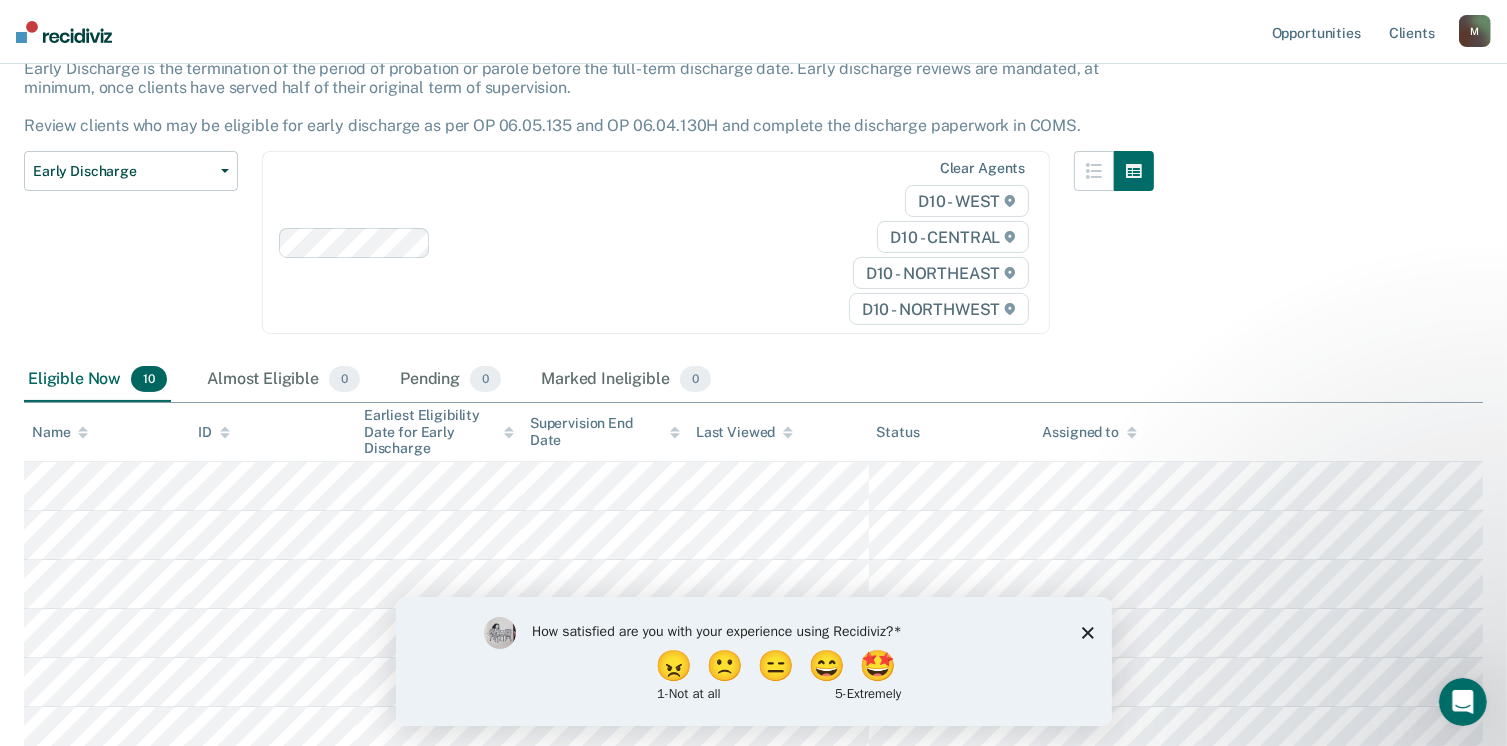 scroll, scrollTop: 300, scrollLeft: 0, axis: vertical 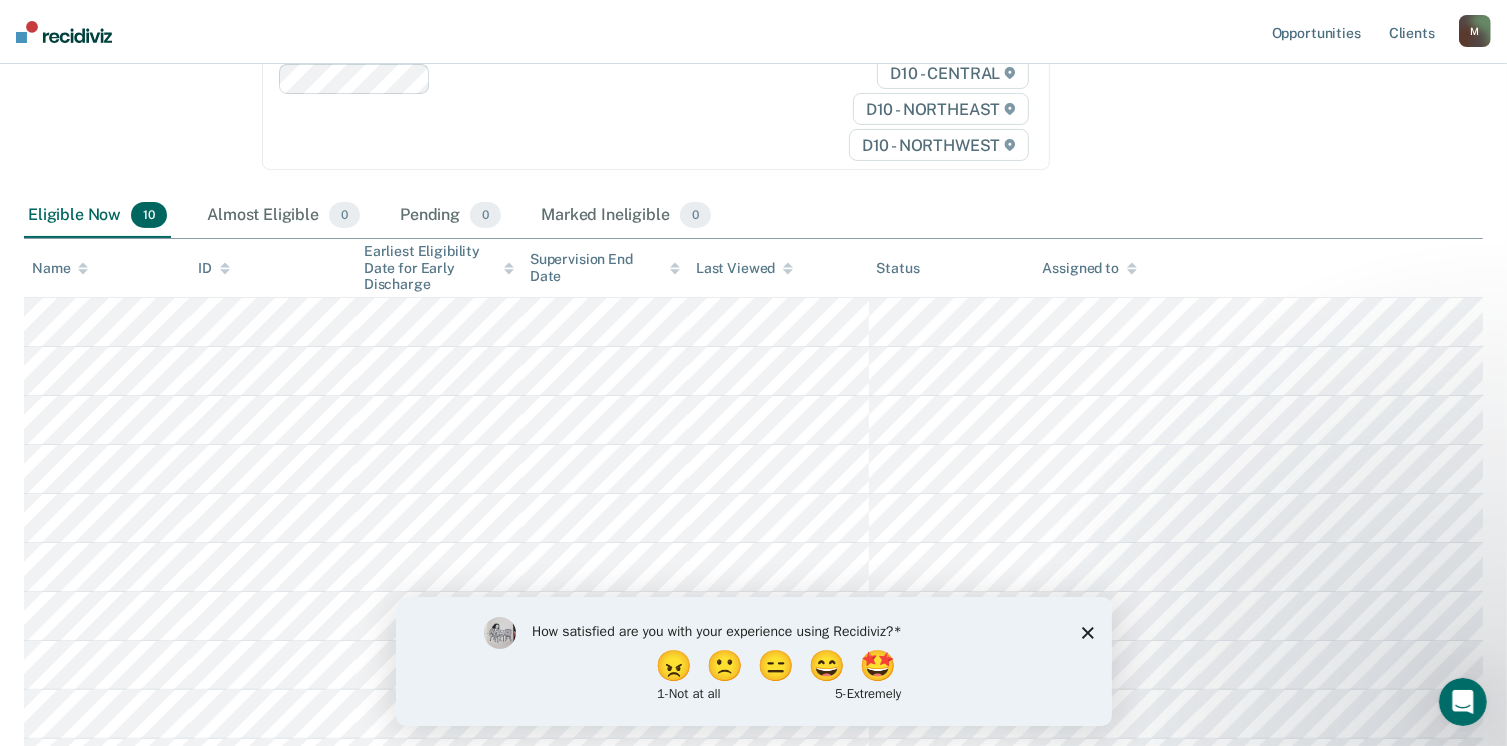 click on "How satisfied are you with your experience using Recidiviz? 😠 🙁 😑 😄 🤩 1  -  Not at all 5  -  Extremely" at bounding box center [753, 660] 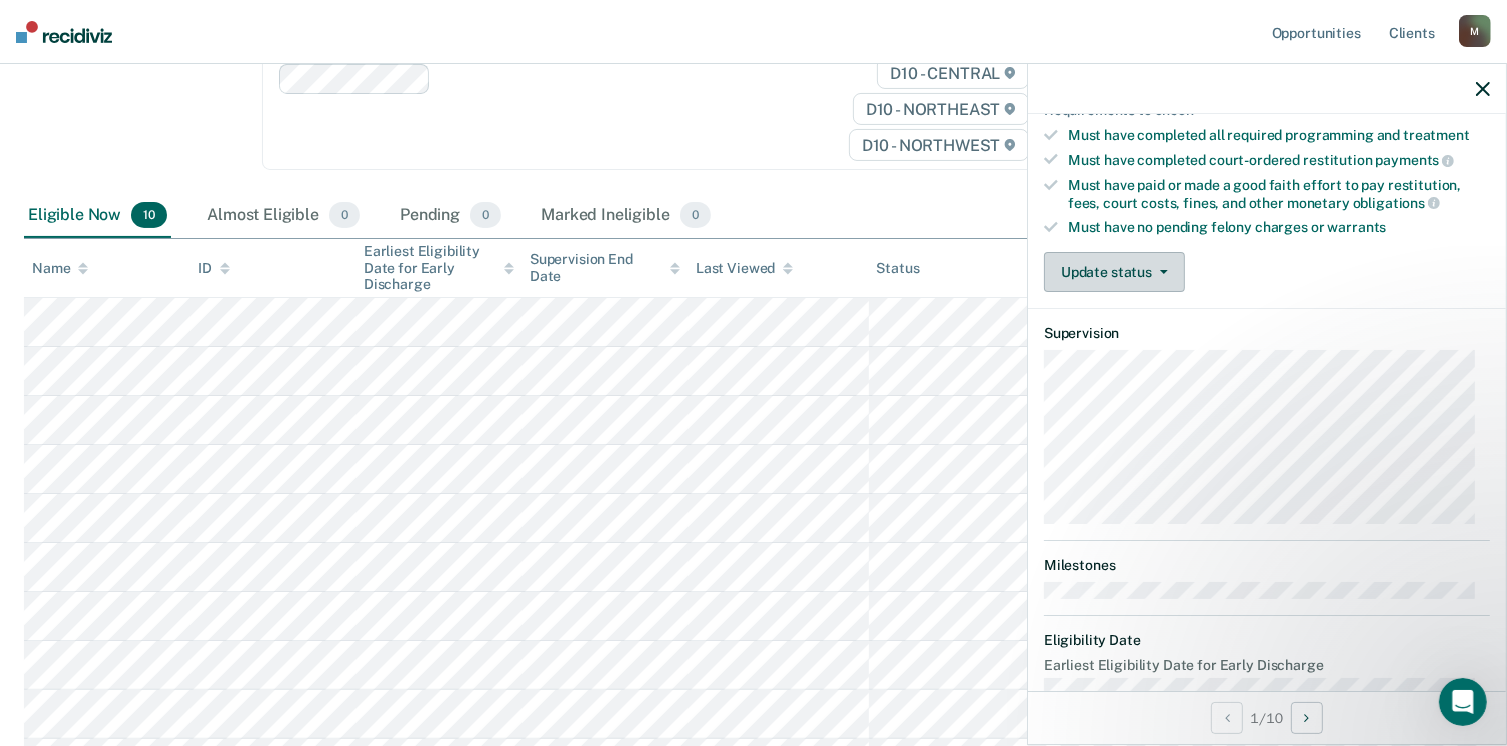 scroll, scrollTop: 371, scrollLeft: 0, axis: vertical 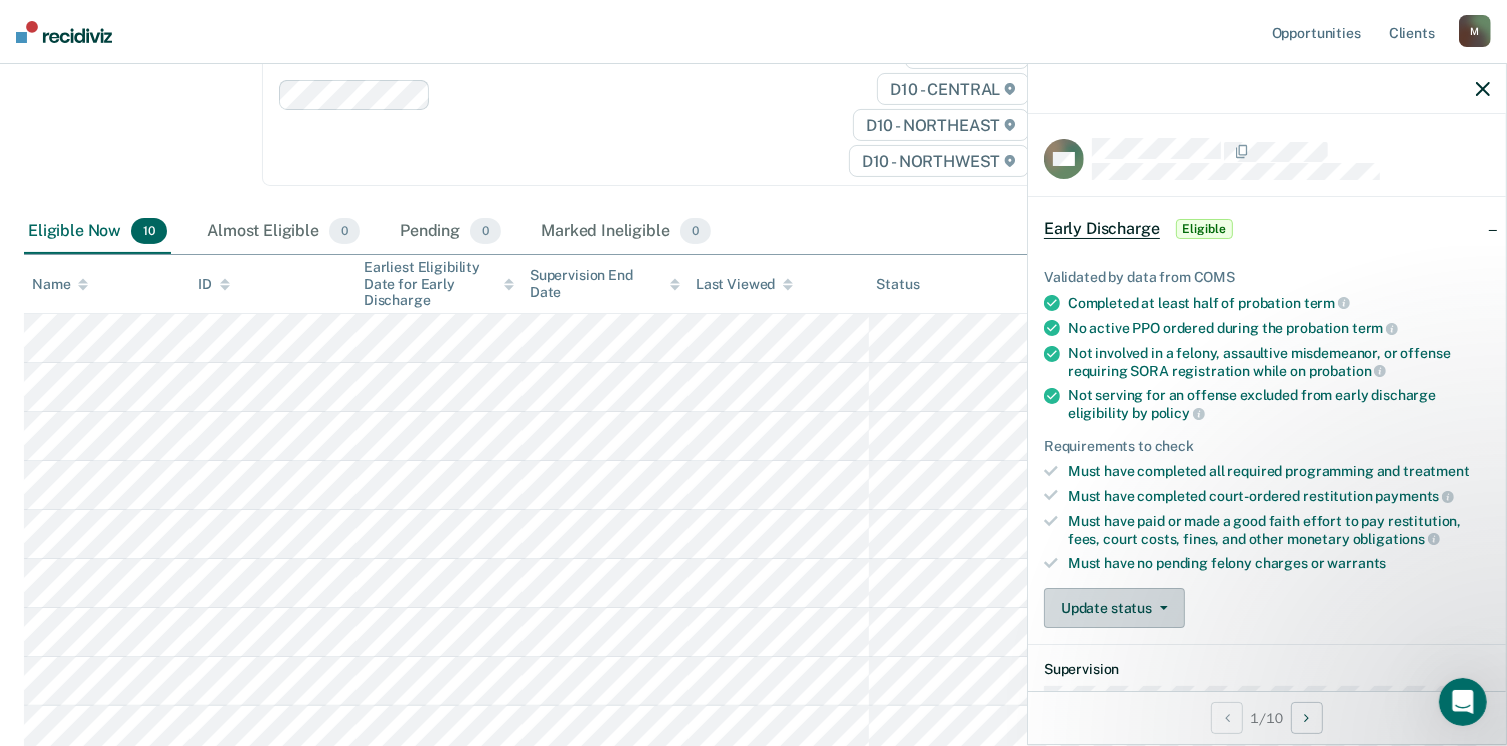 click on "Update status" at bounding box center [1114, 608] 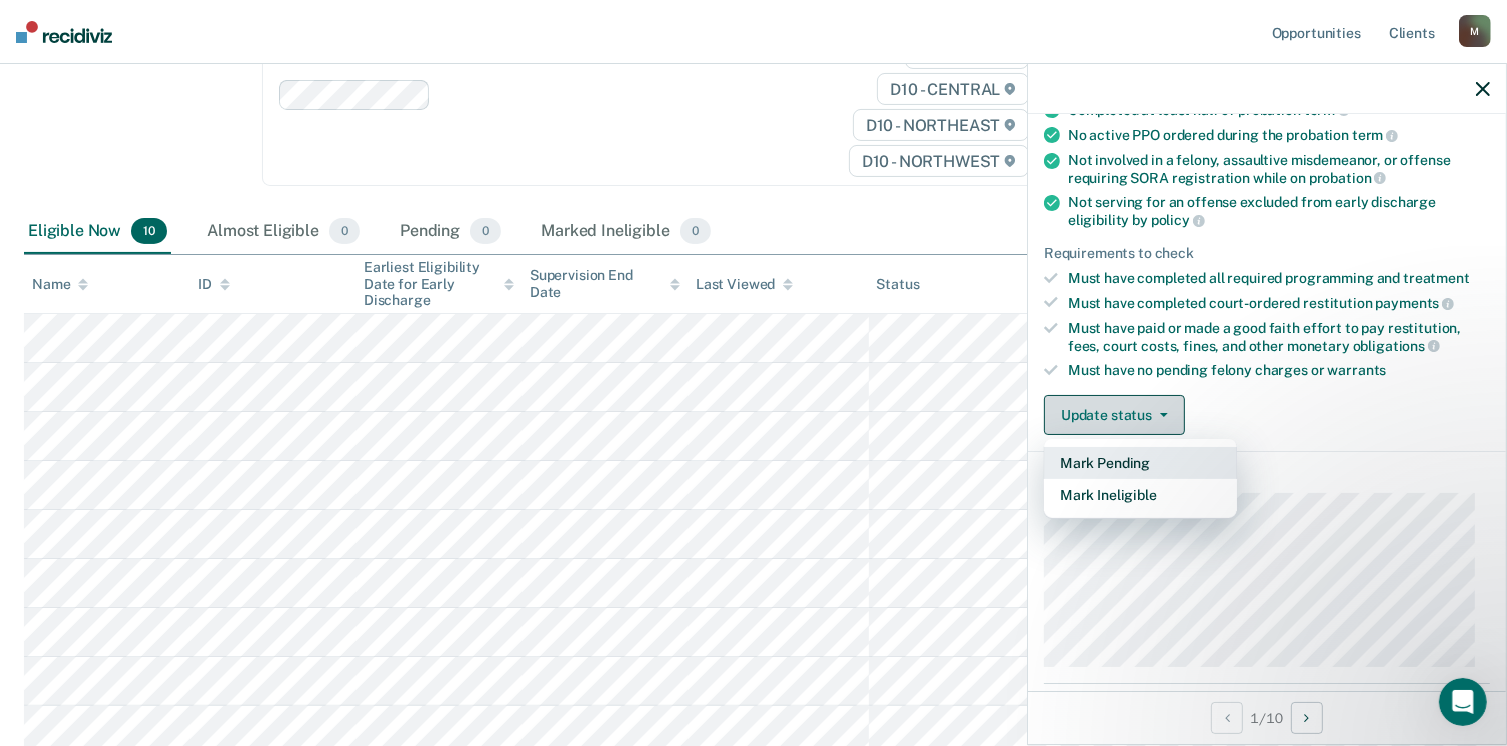 scroll, scrollTop: 200, scrollLeft: 0, axis: vertical 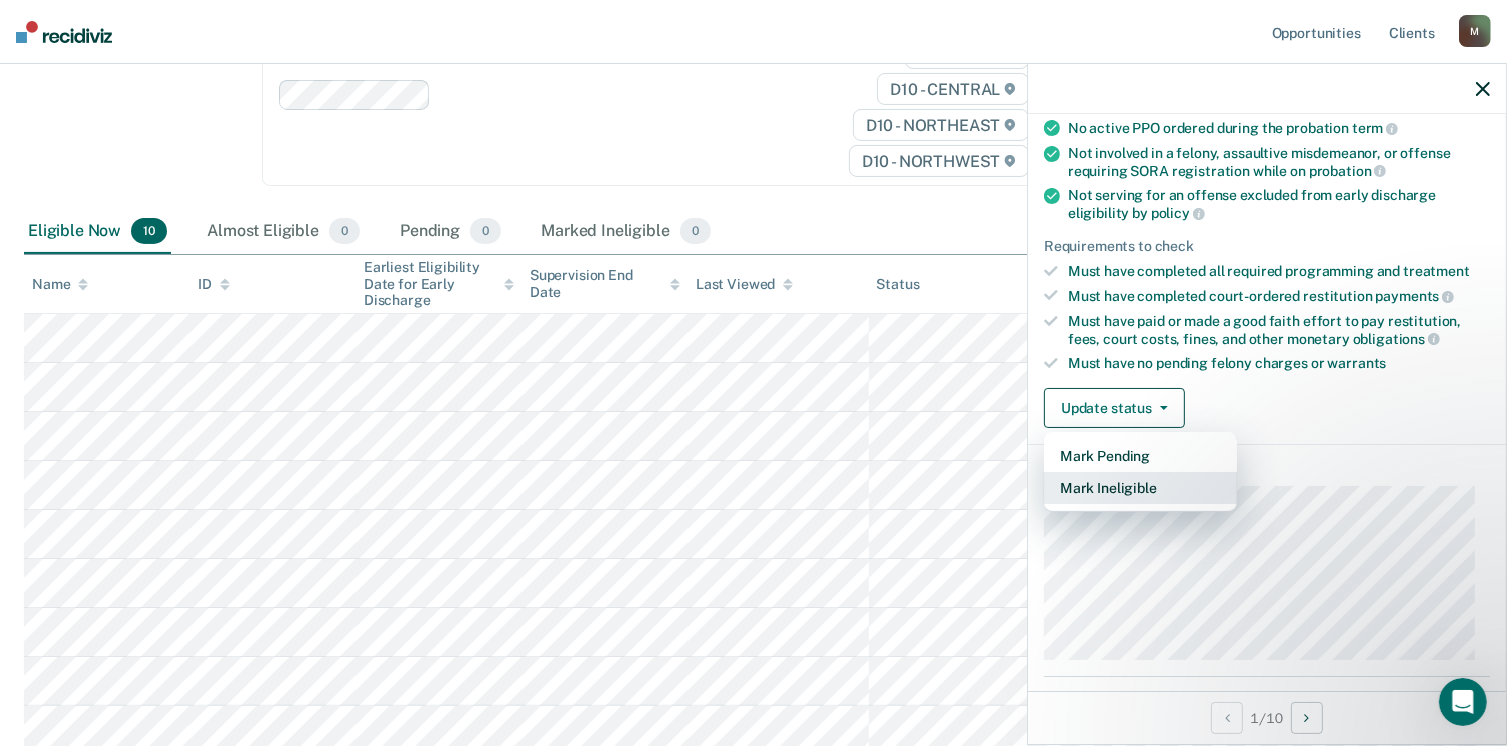 click on "Mark Ineligible" at bounding box center (1140, 488) 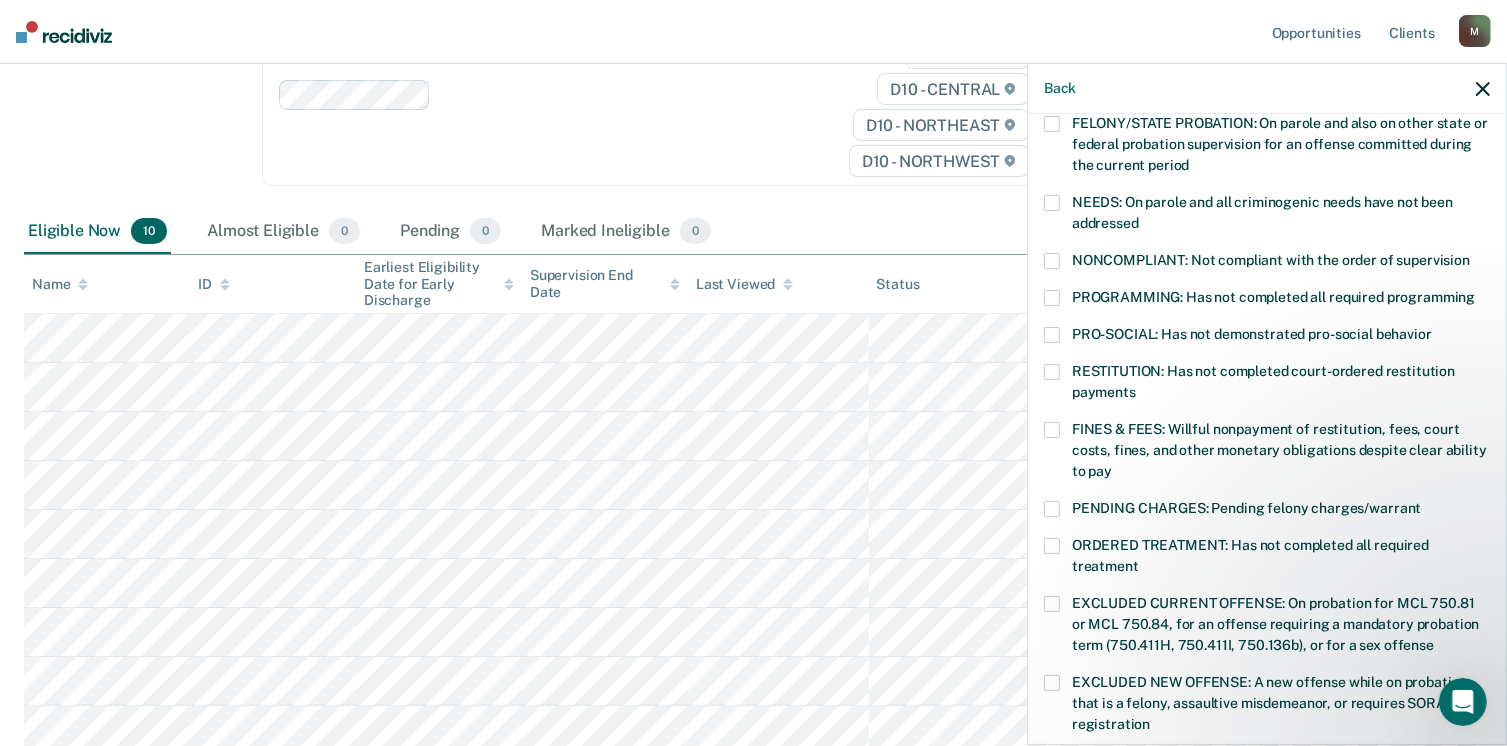 scroll, scrollTop: 300, scrollLeft: 0, axis: vertical 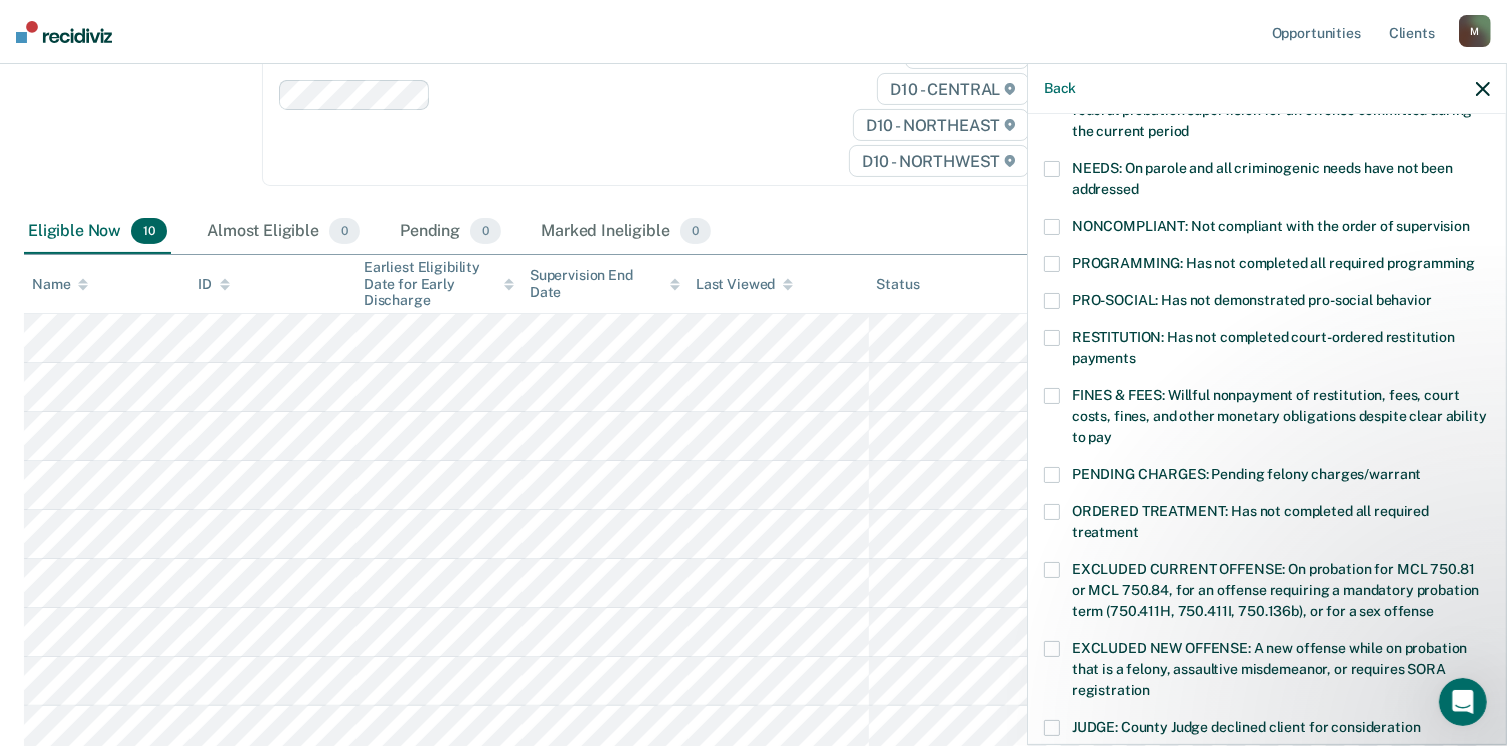 click at bounding box center (1052, 570) 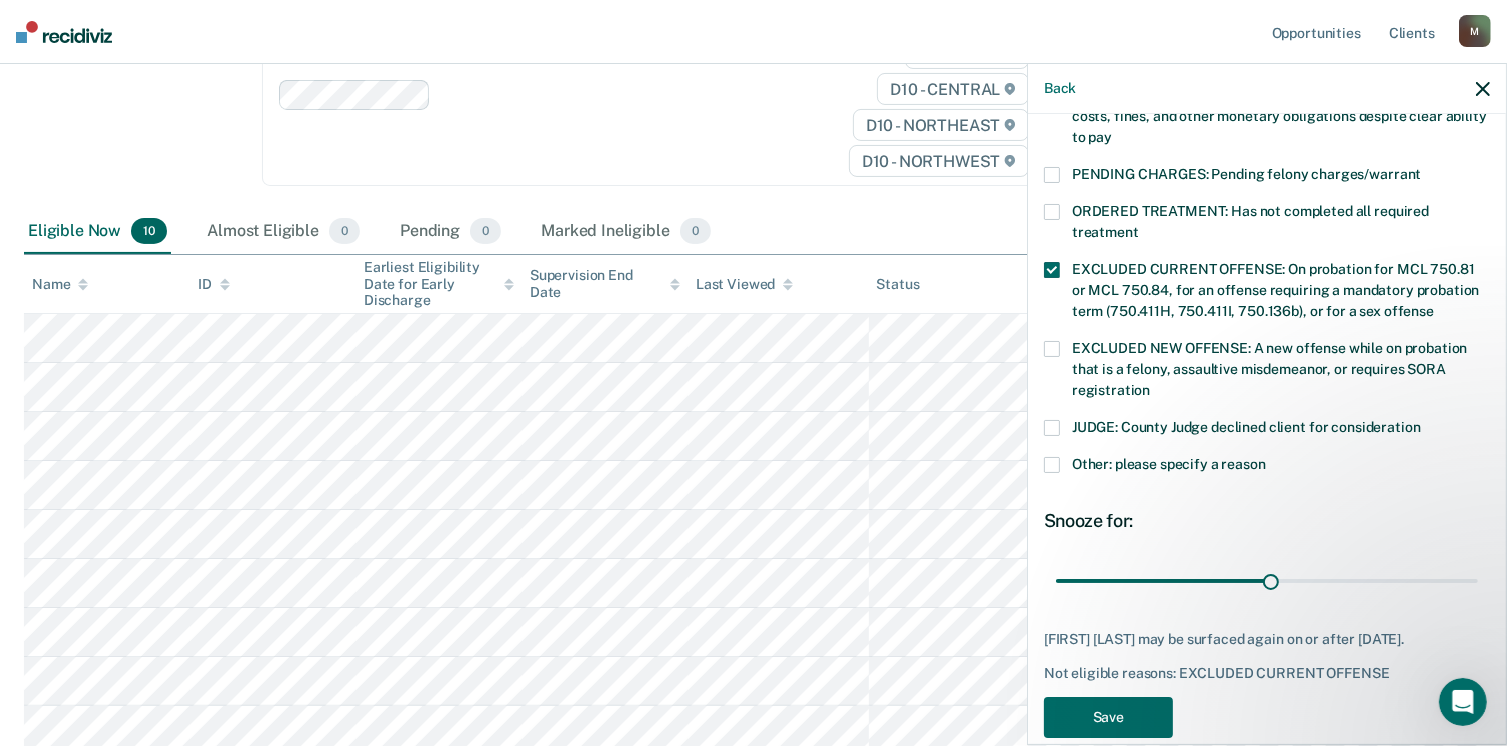 scroll, scrollTop: 647, scrollLeft: 0, axis: vertical 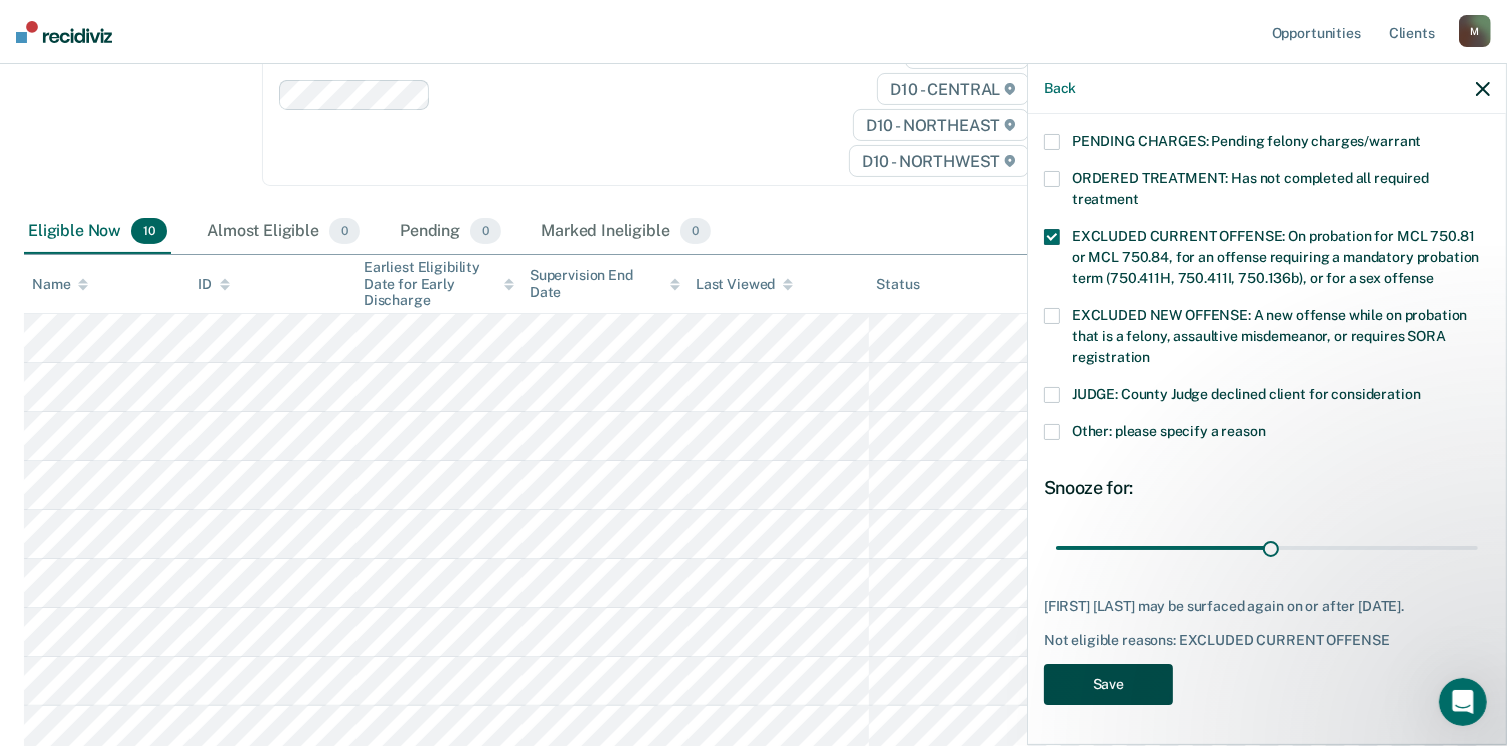 click on "Save" at bounding box center (1108, 684) 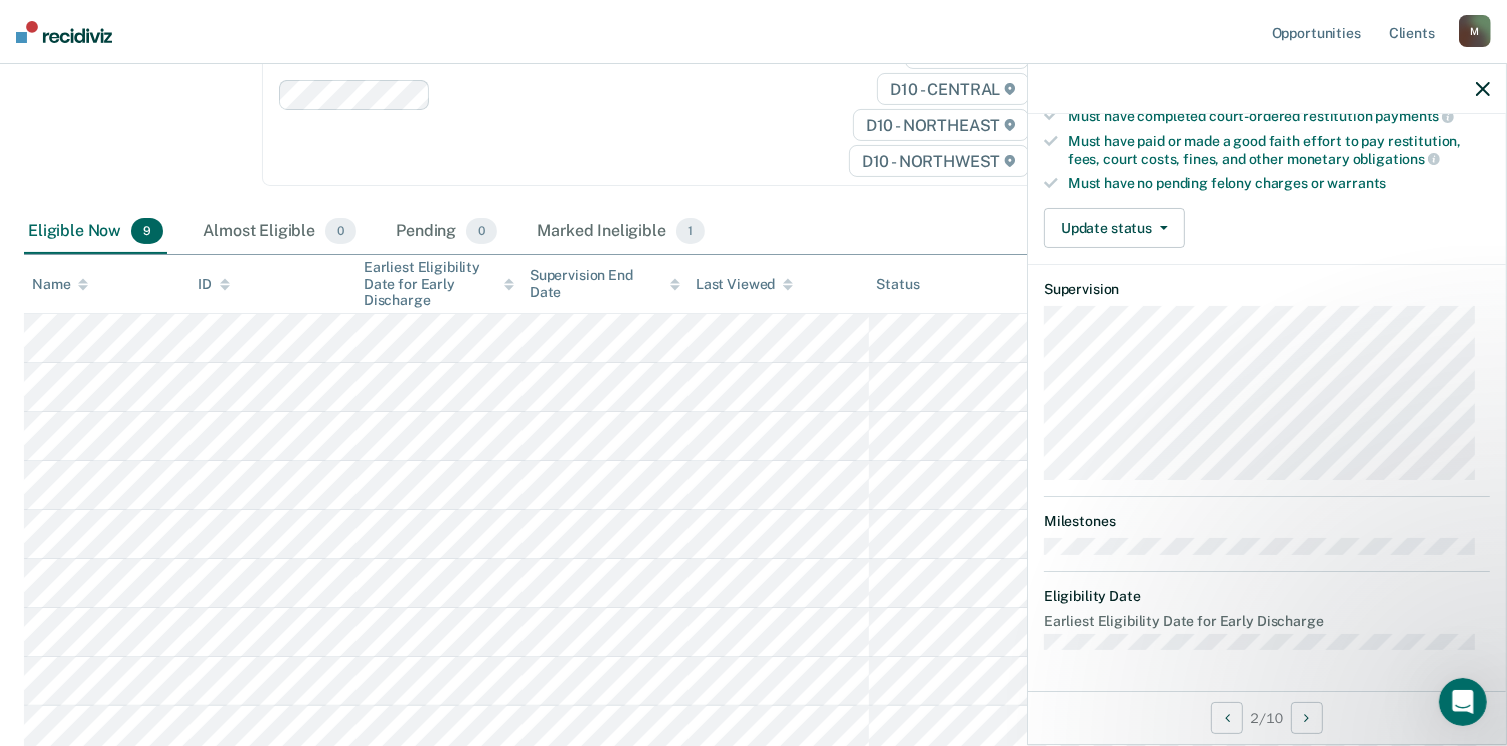 scroll, scrollTop: 371, scrollLeft: 0, axis: vertical 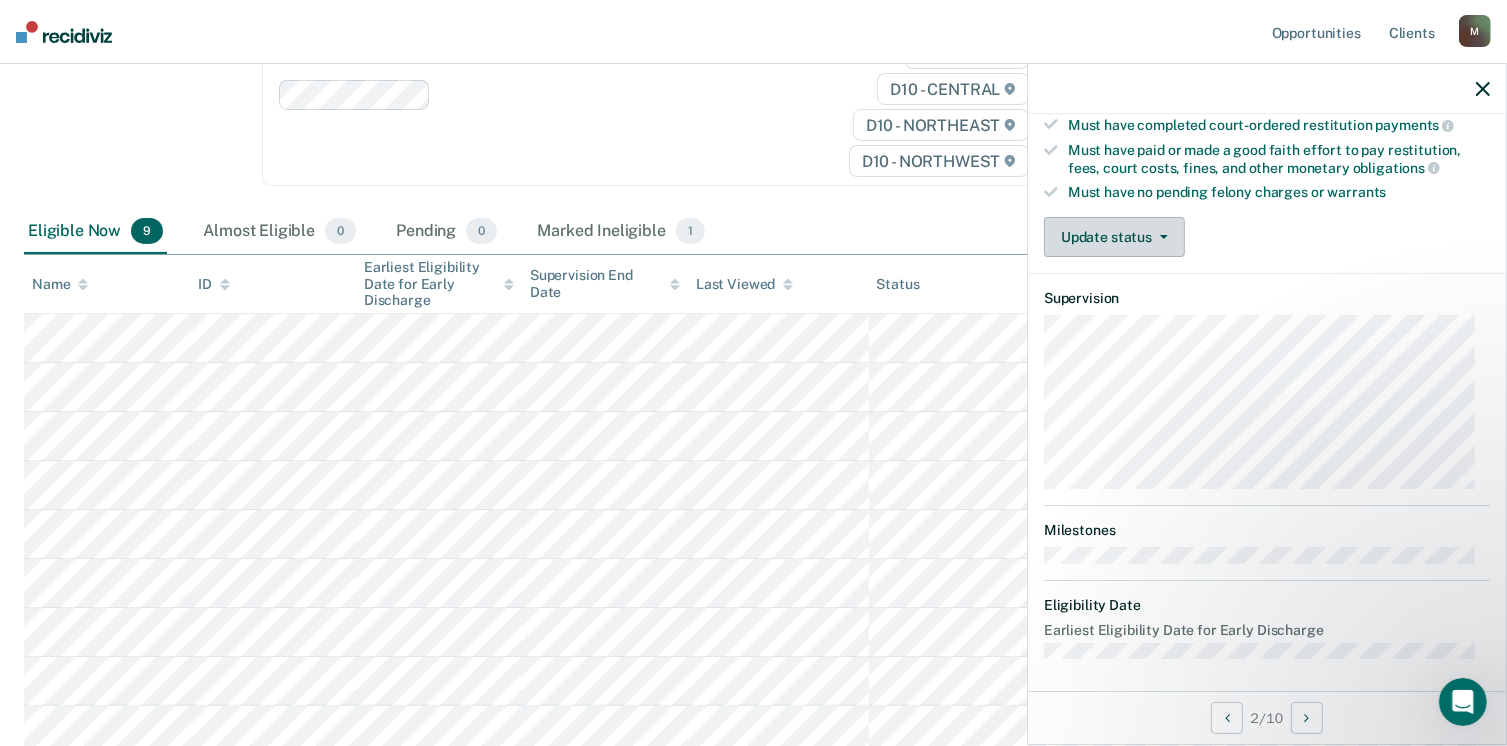 click on "Update status" at bounding box center [1114, 237] 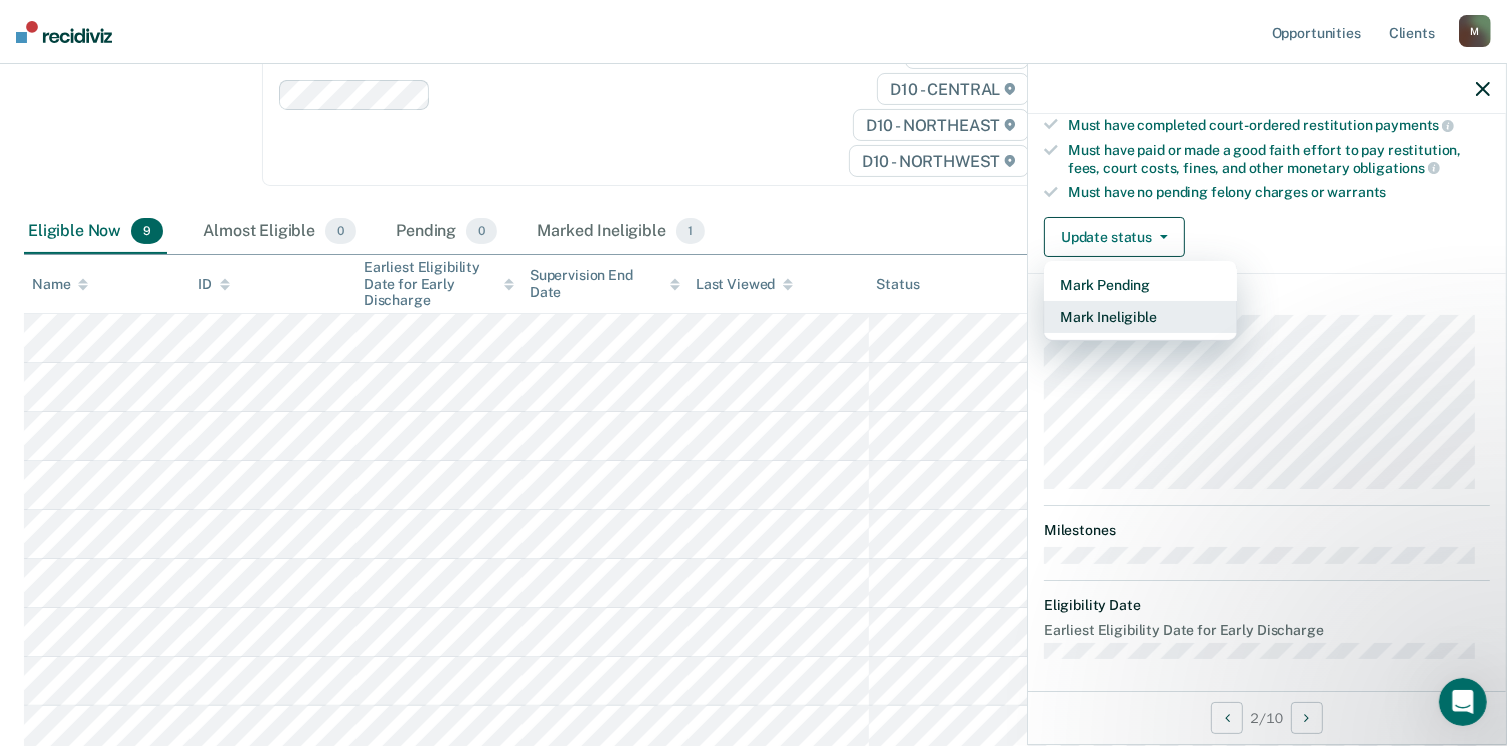click on "Mark Ineligible" at bounding box center (1140, 317) 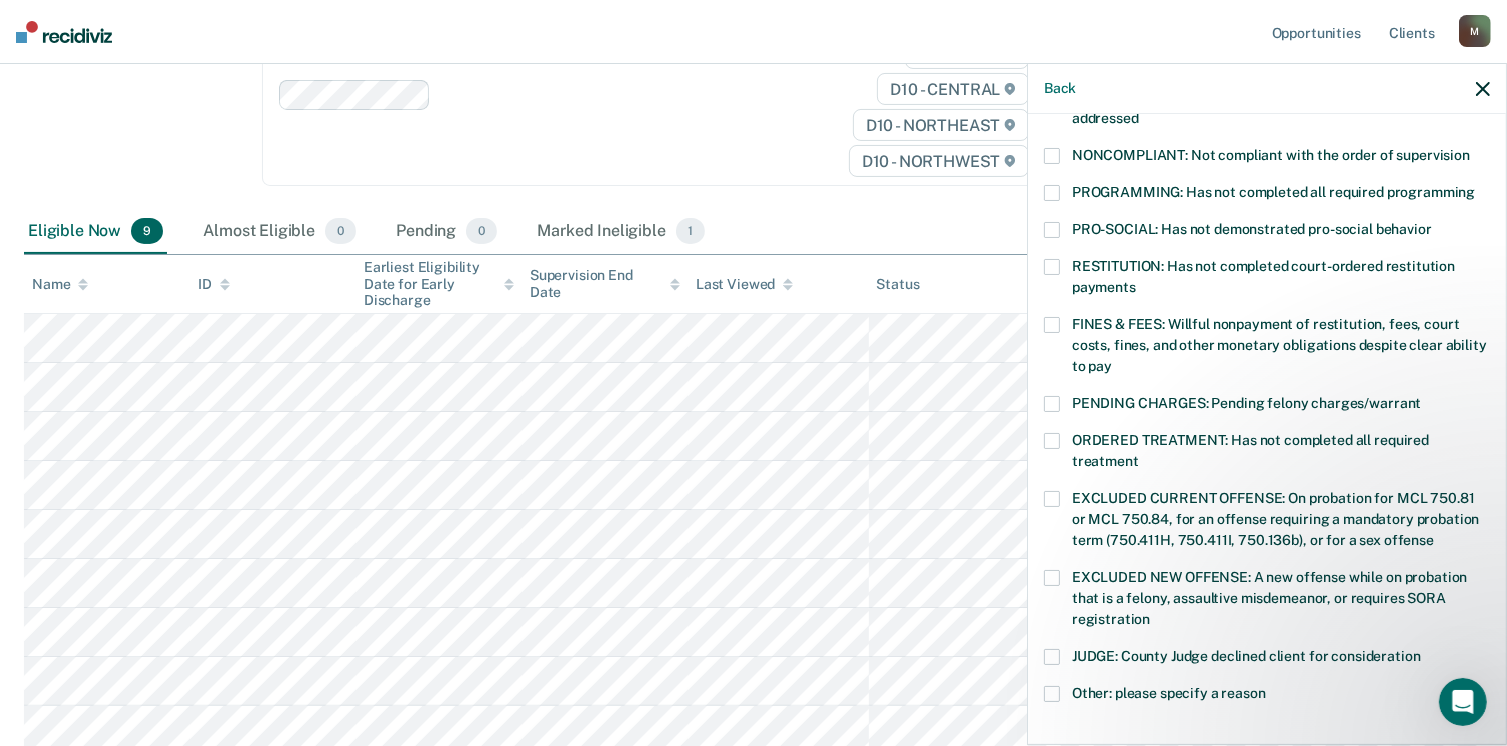 click at bounding box center (1052, 499) 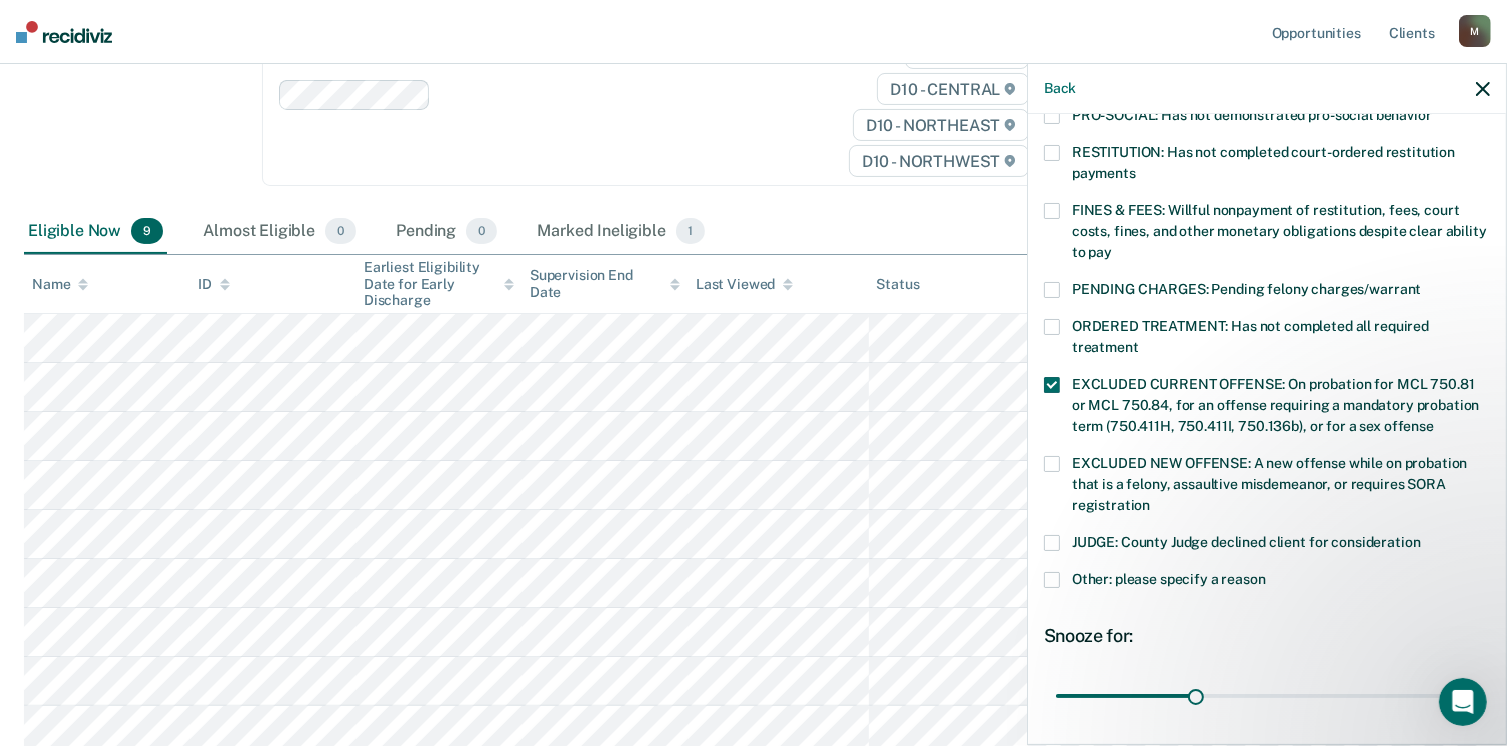 scroll, scrollTop: 647, scrollLeft: 0, axis: vertical 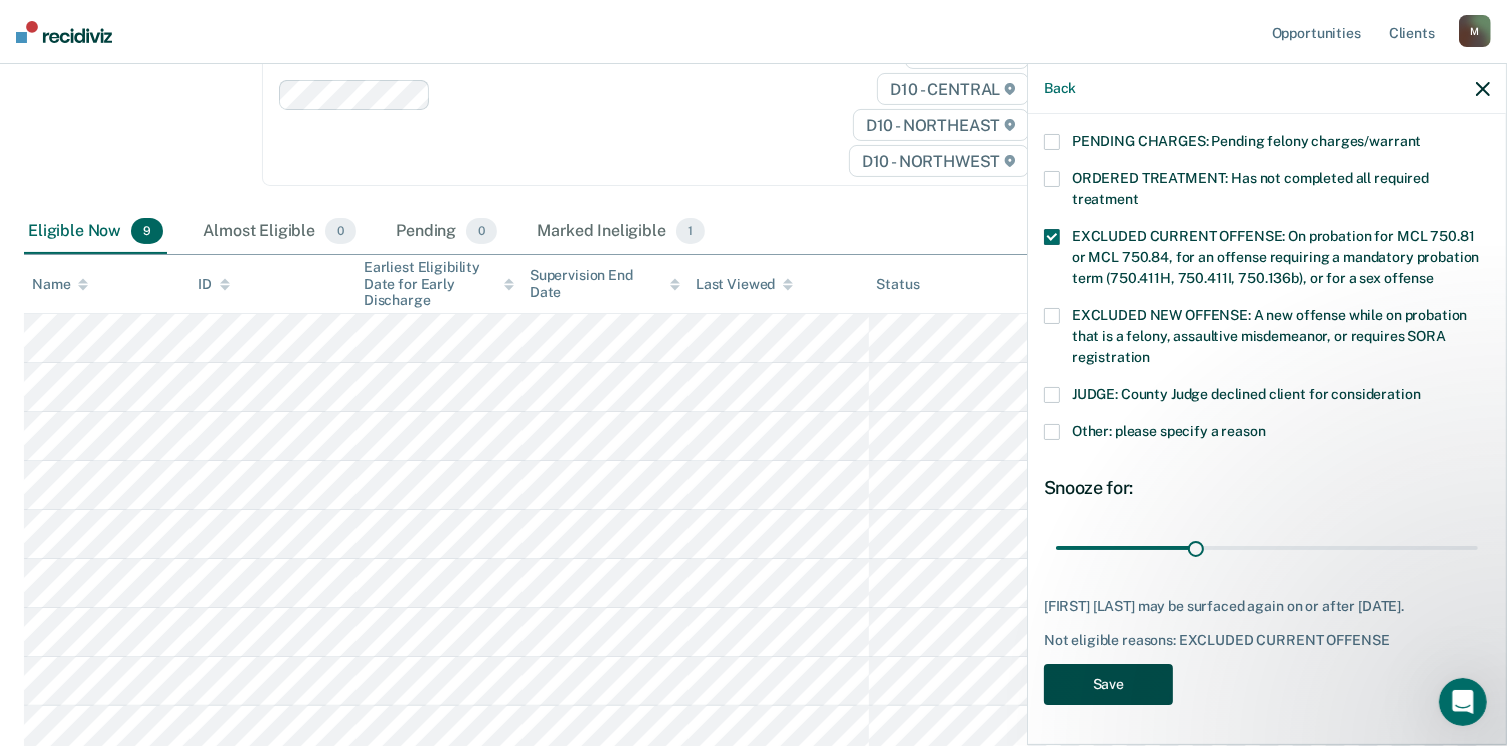 click on "Save" at bounding box center [1108, 684] 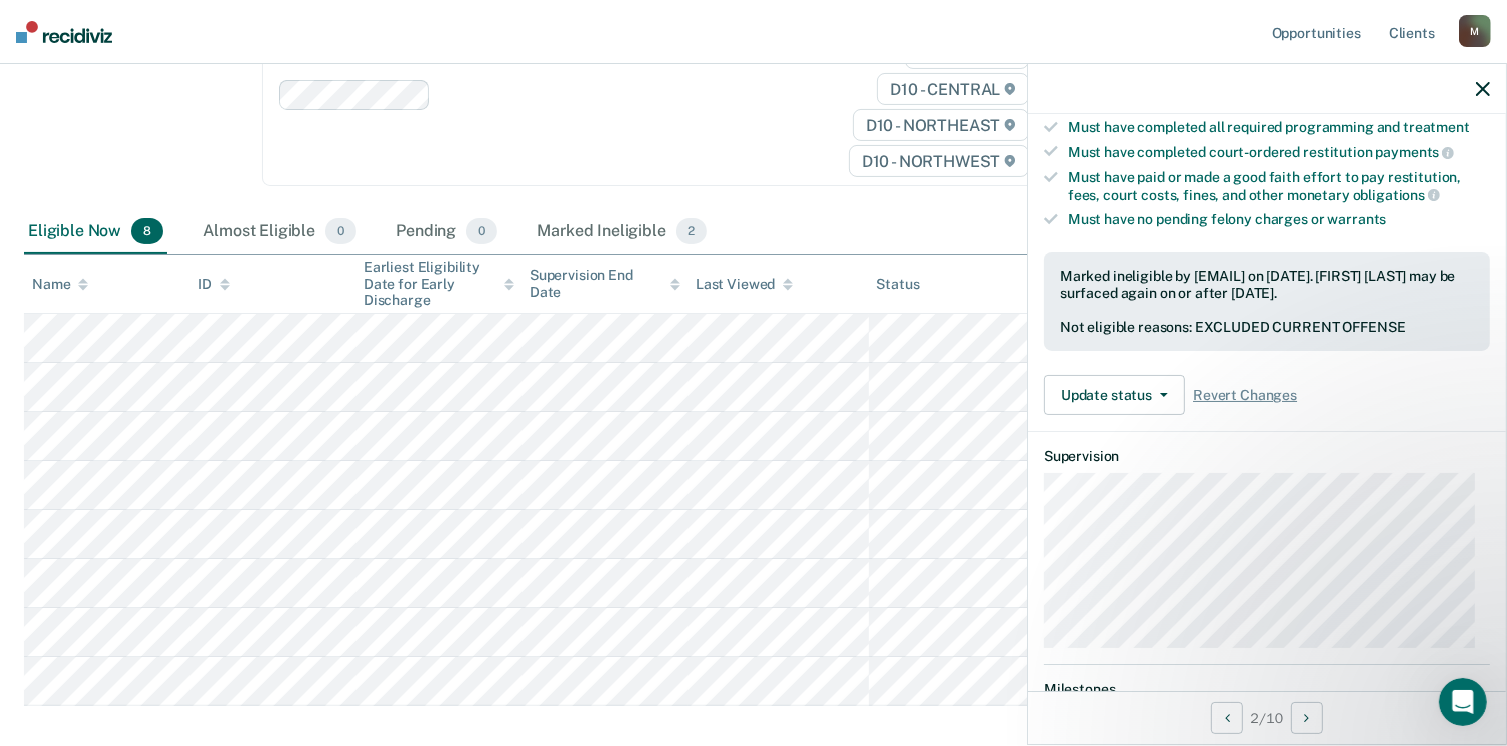scroll, scrollTop: 319, scrollLeft: 0, axis: vertical 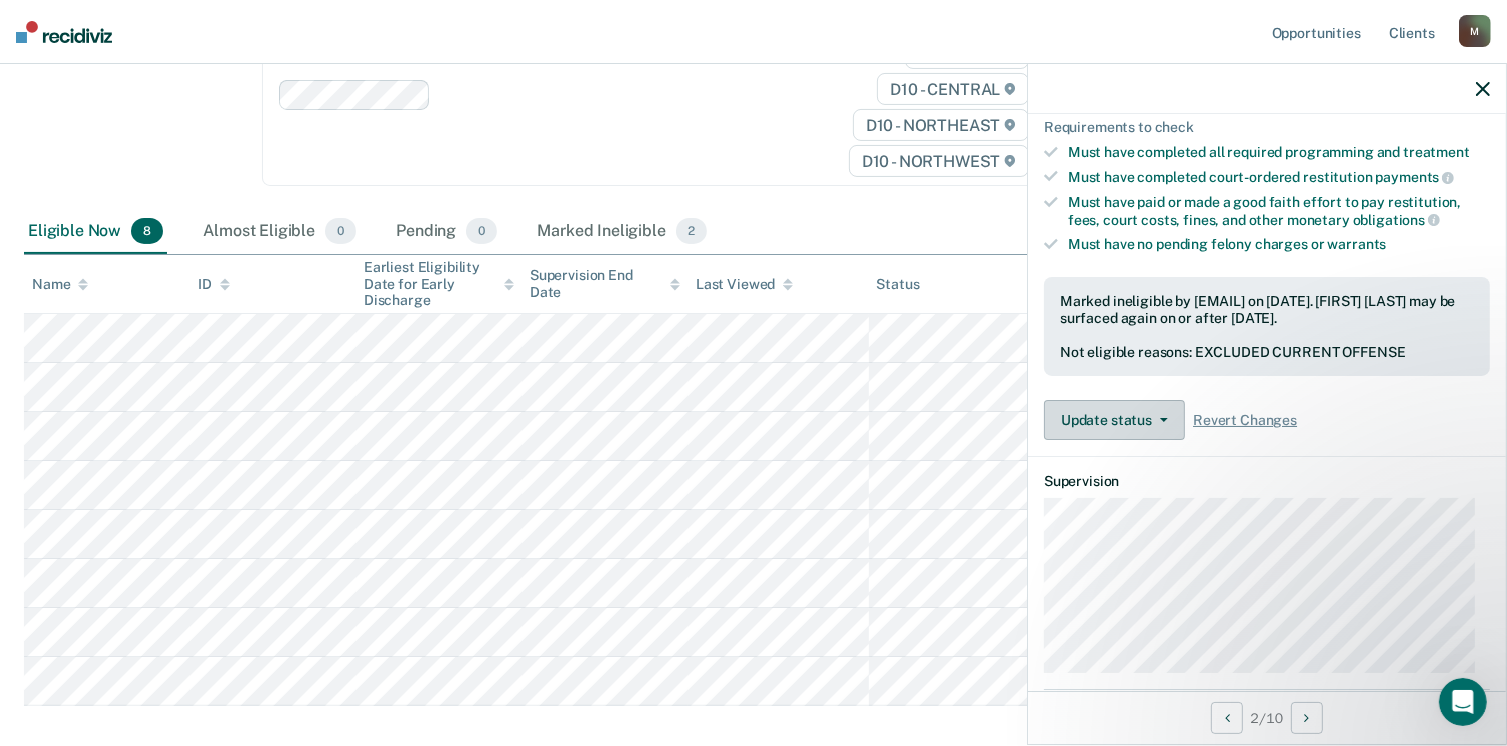 click at bounding box center (1160, 420) 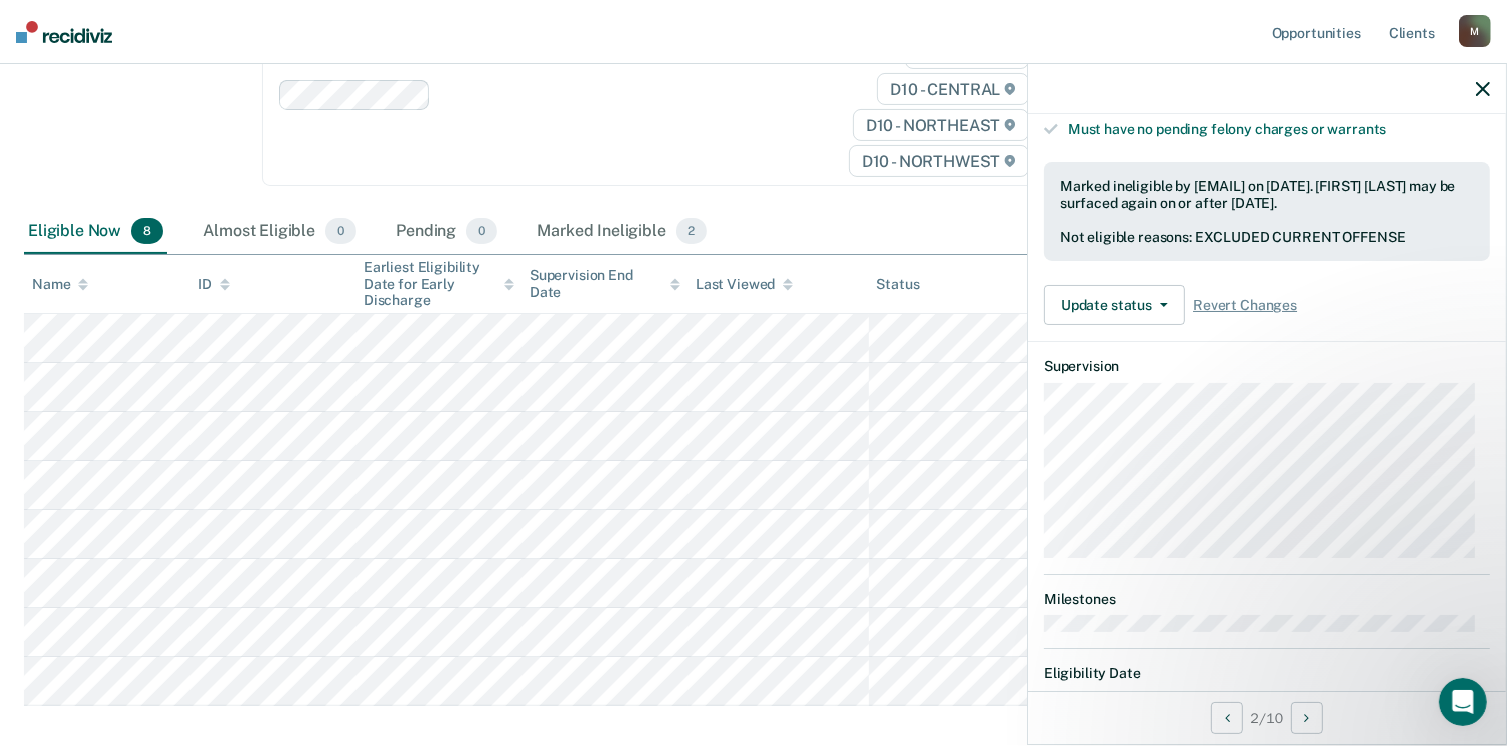 scroll, scrollTop: 519, scrollLeft: 0, axis: vertical 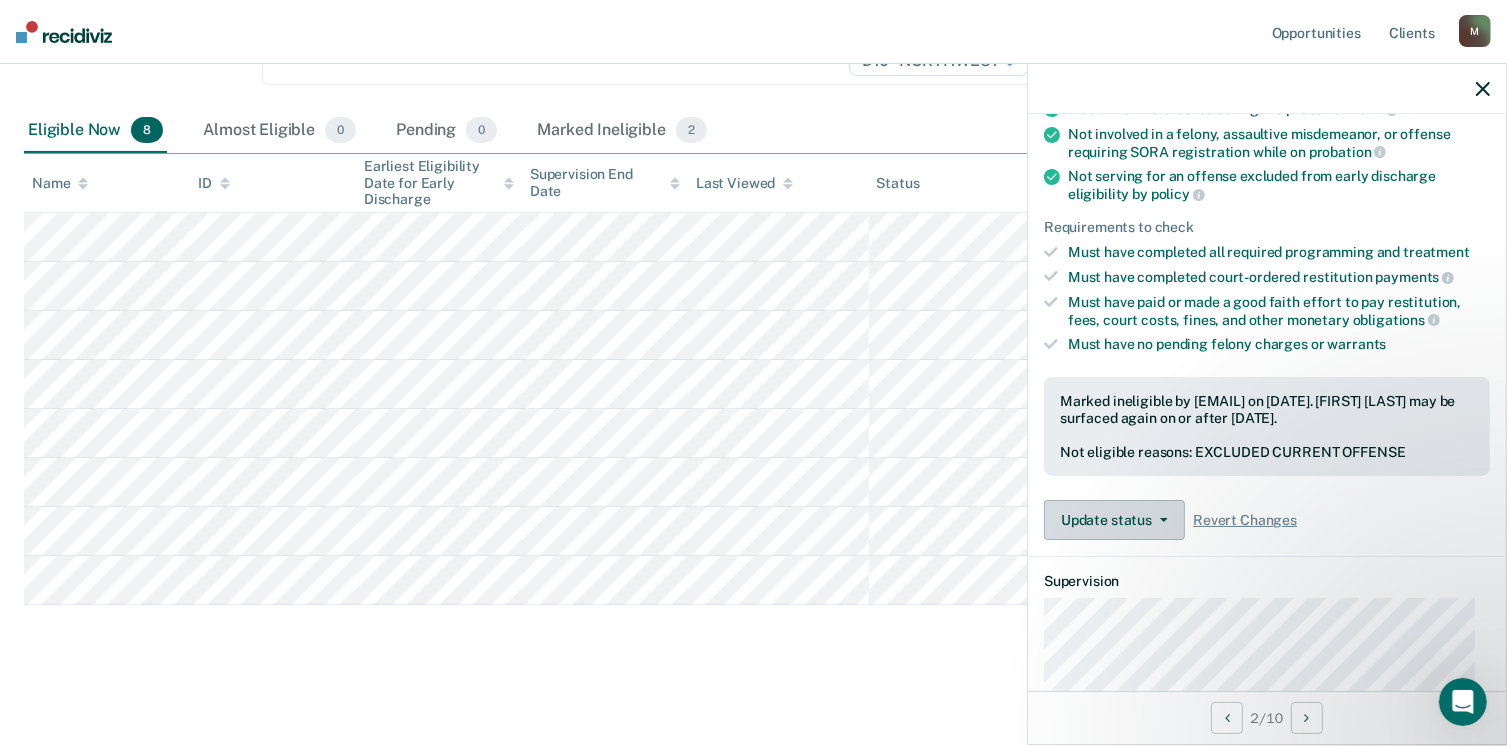 click on "Update status" at bounding box center [1114, 520] 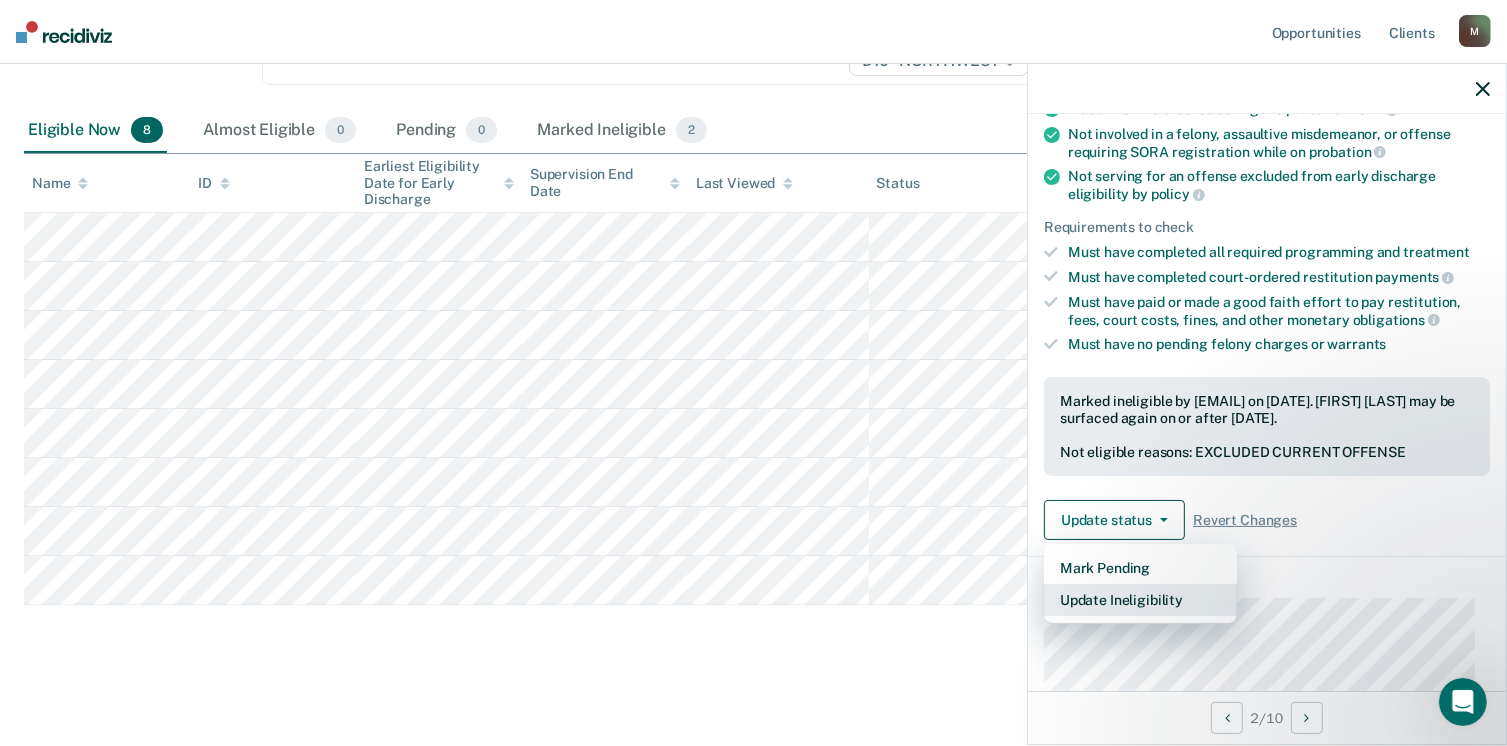 click on "Update Ineligibility" at bounding box center (1140, 600) 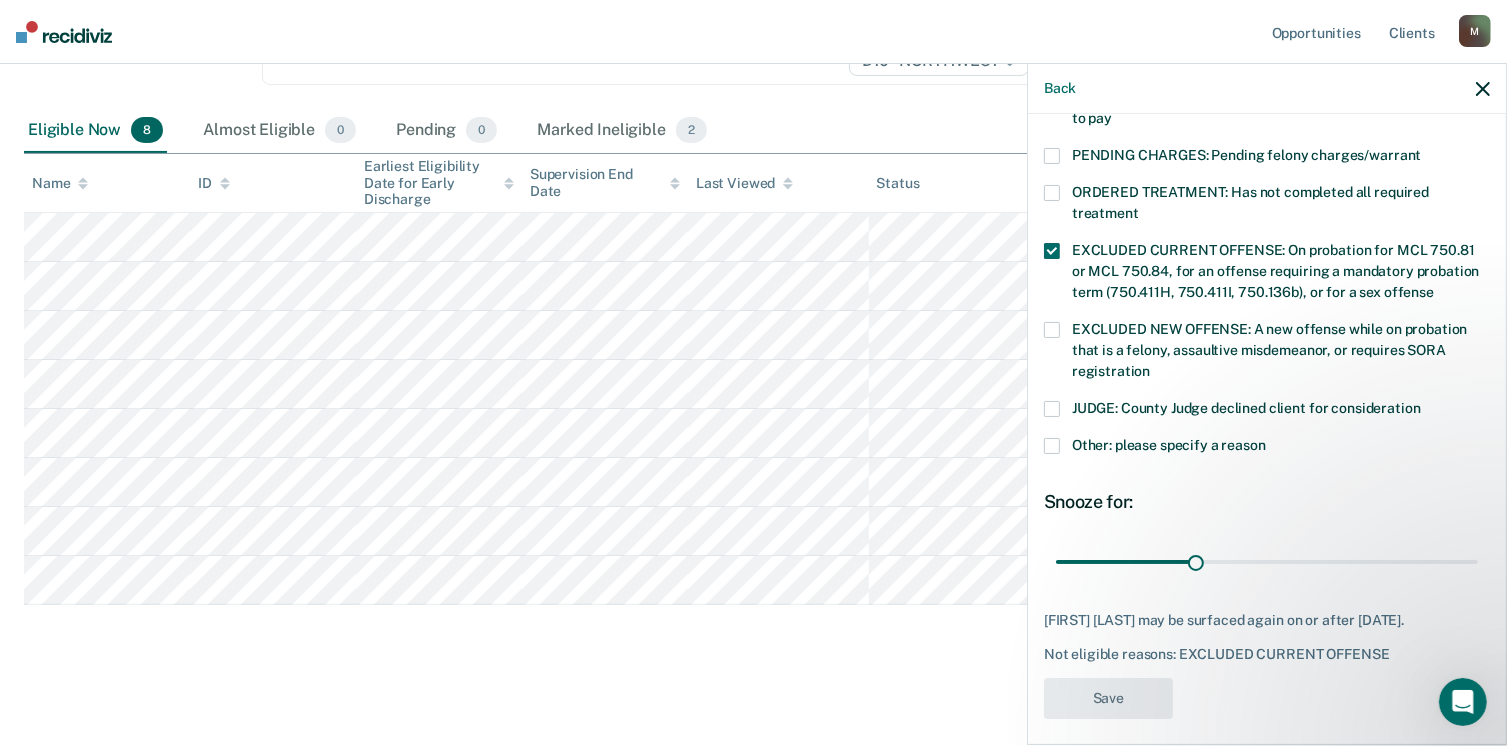 scroll, scrollTop: 647, scrollLeft: 0, axis: vertical 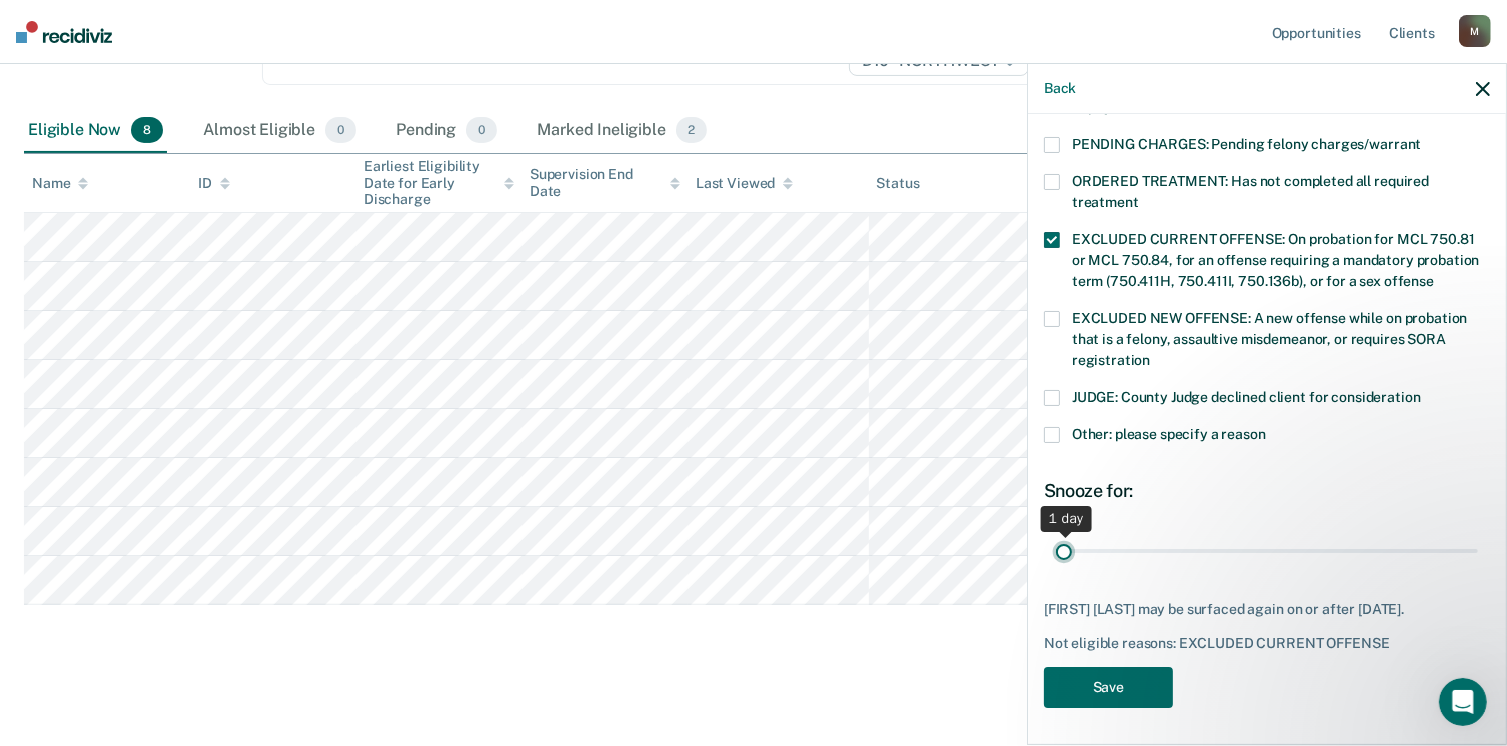 drag, startPoint x: 1191, startPoint y: 536, endPoint x: 1051, endPoint y: 538, distance: 140.01428 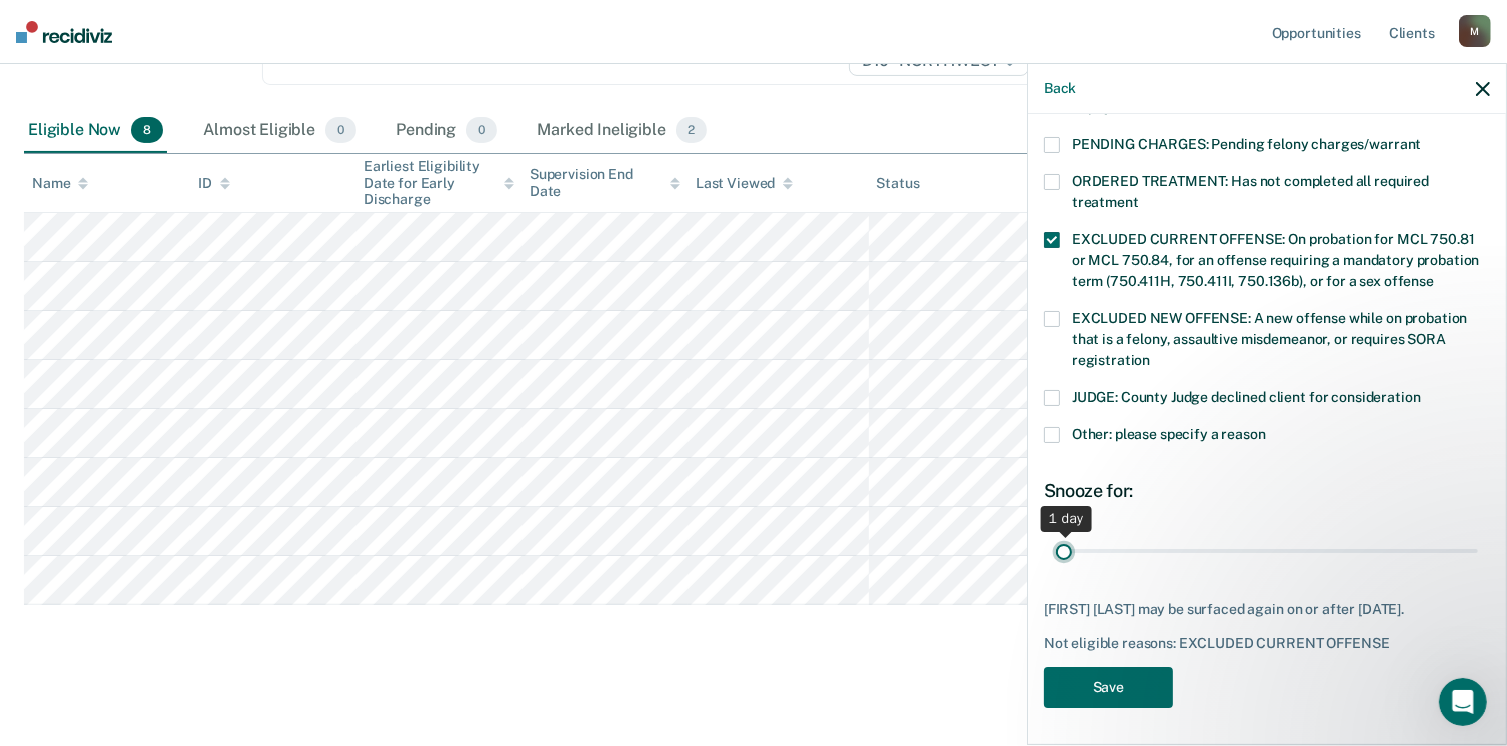 type on "1" 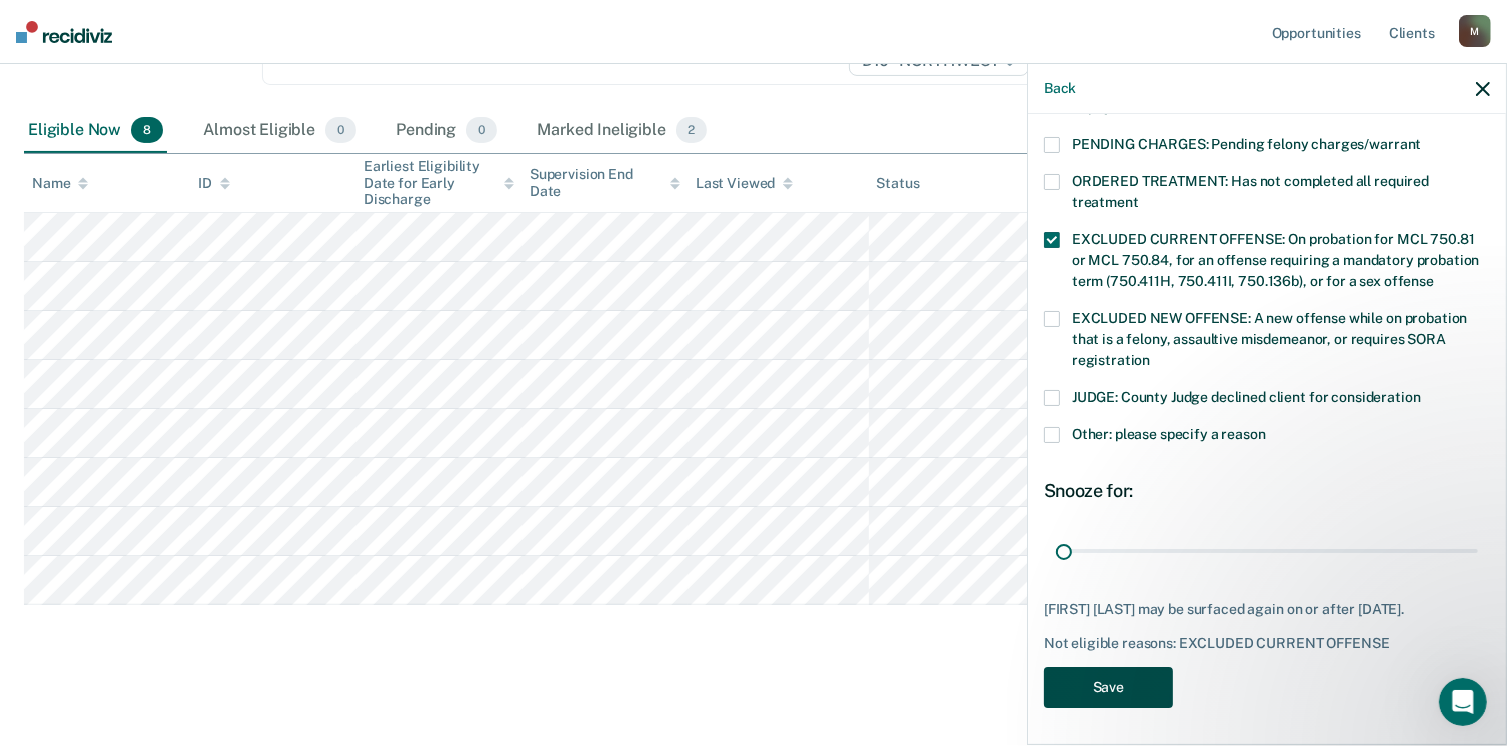 click on "Save" at bounding box center [1108, 687] 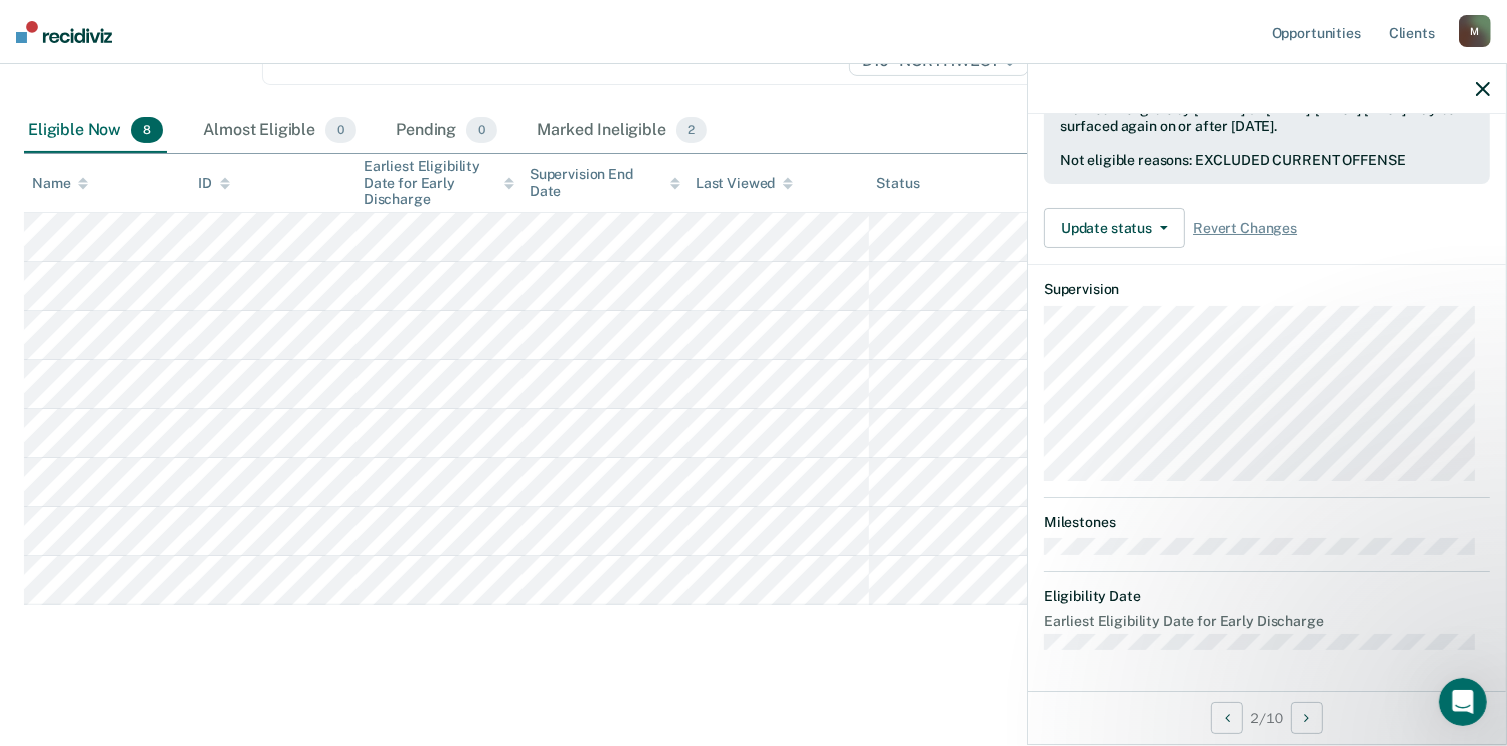 scroll, scrollTop: 371, scrollLeft: 0, axis: vertical 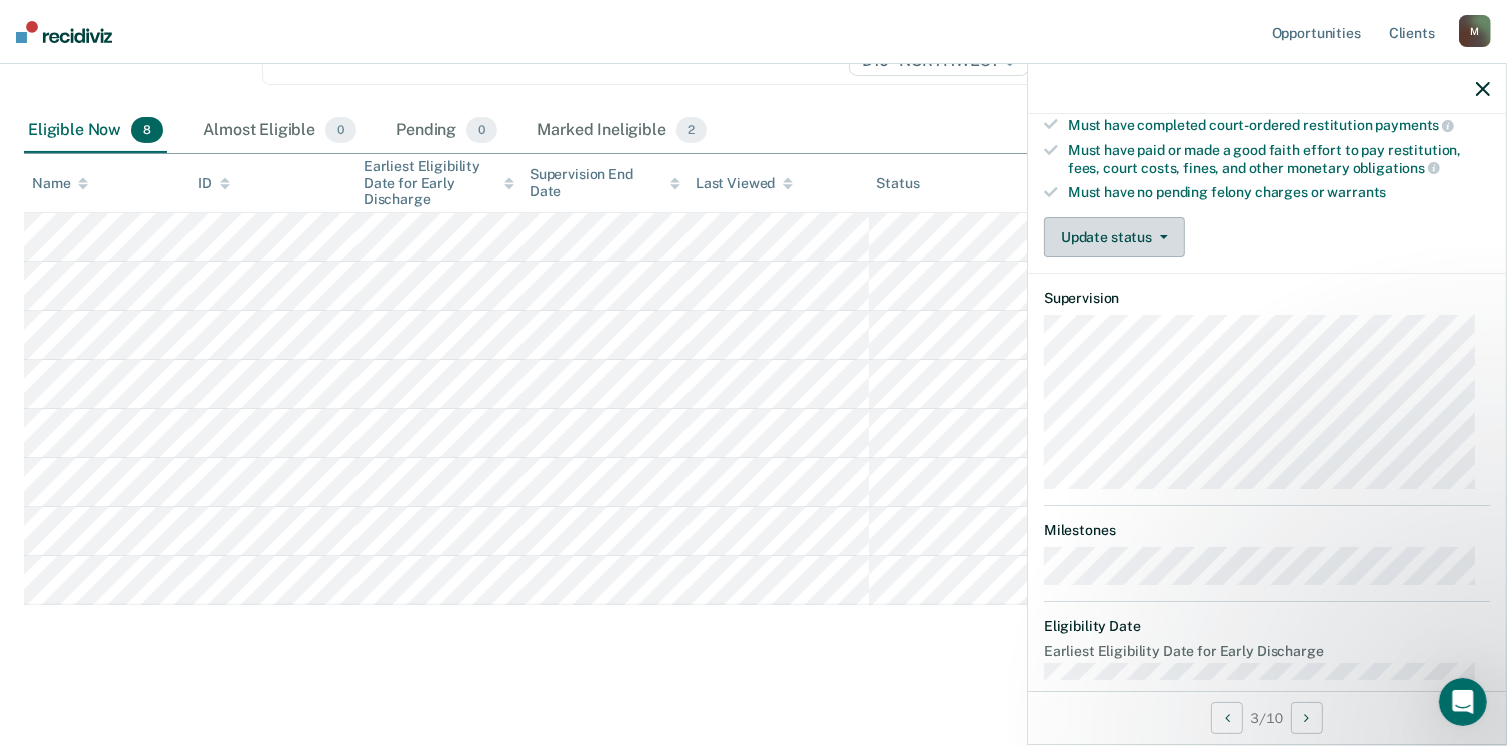 click on "Update status" at bounding box center [1114, 237] 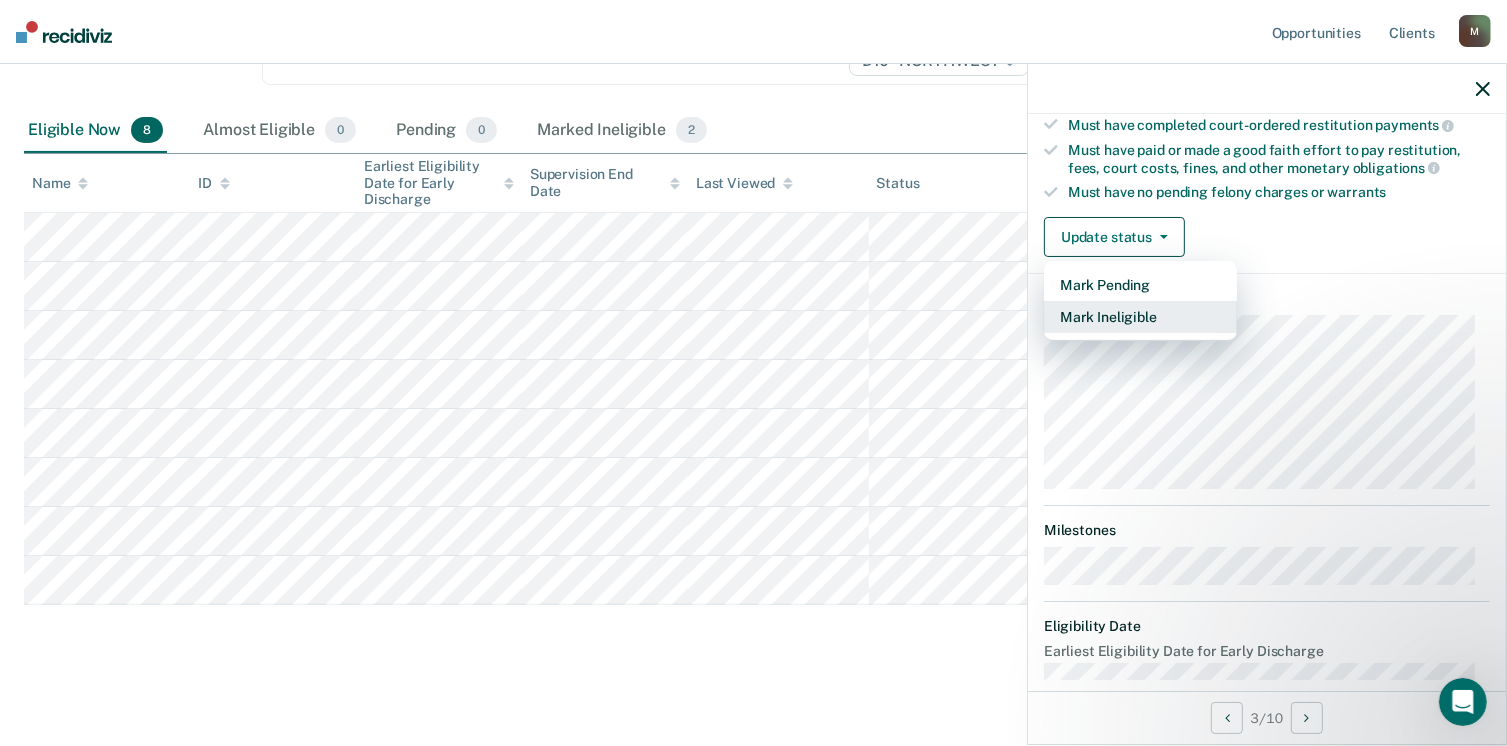 click on "Mark Ineligible" at bounding box center [1140, 317] 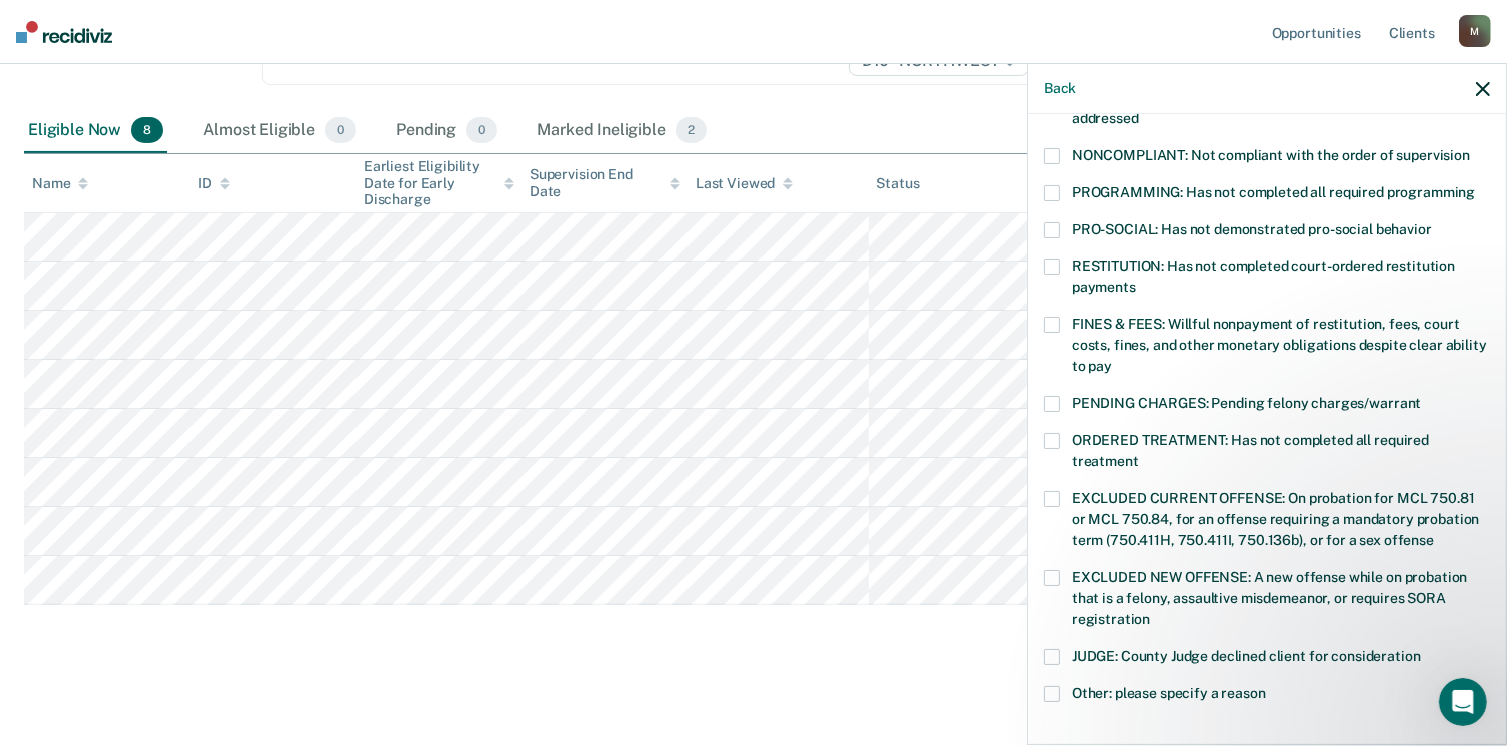 click 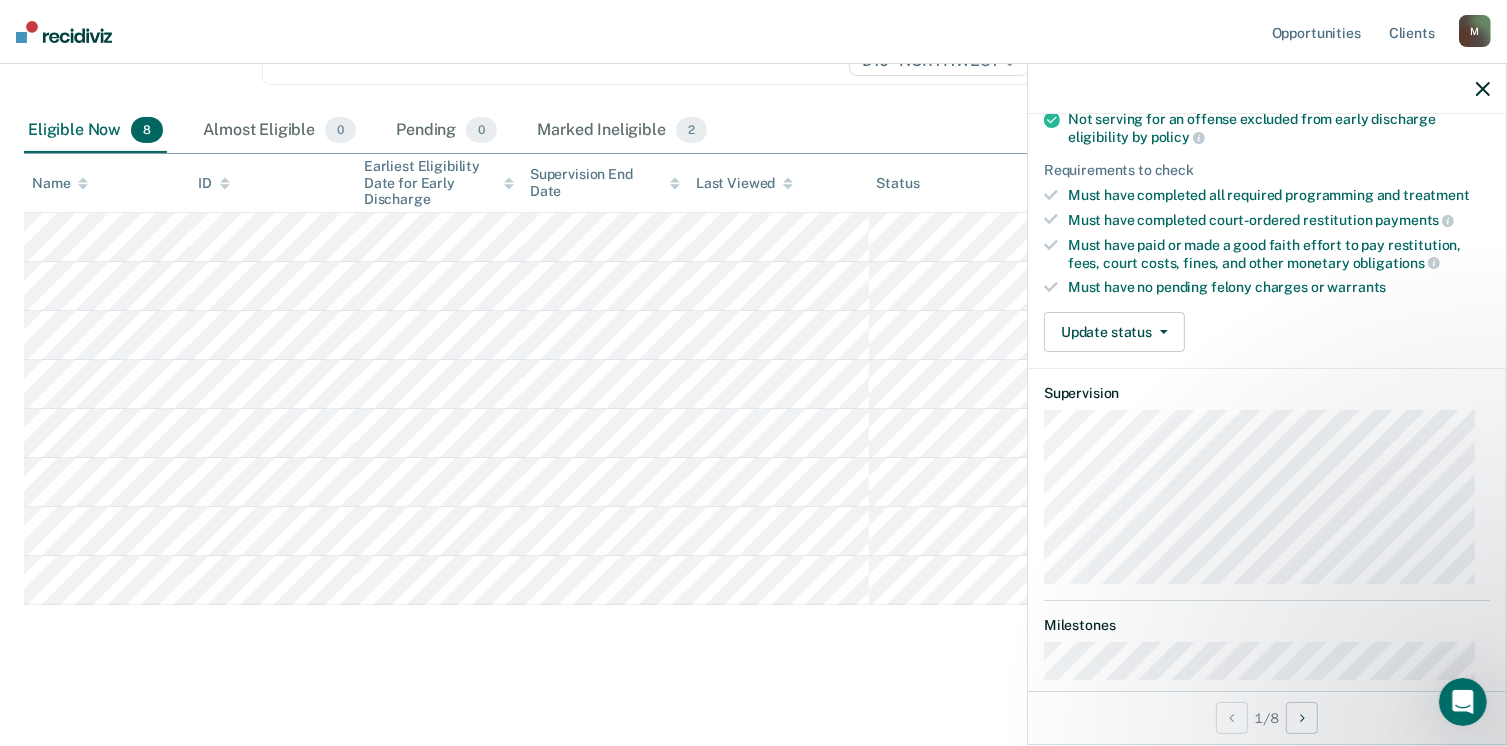scroll, scrollTop: 300, scrollLeft: 0, axis: vertical 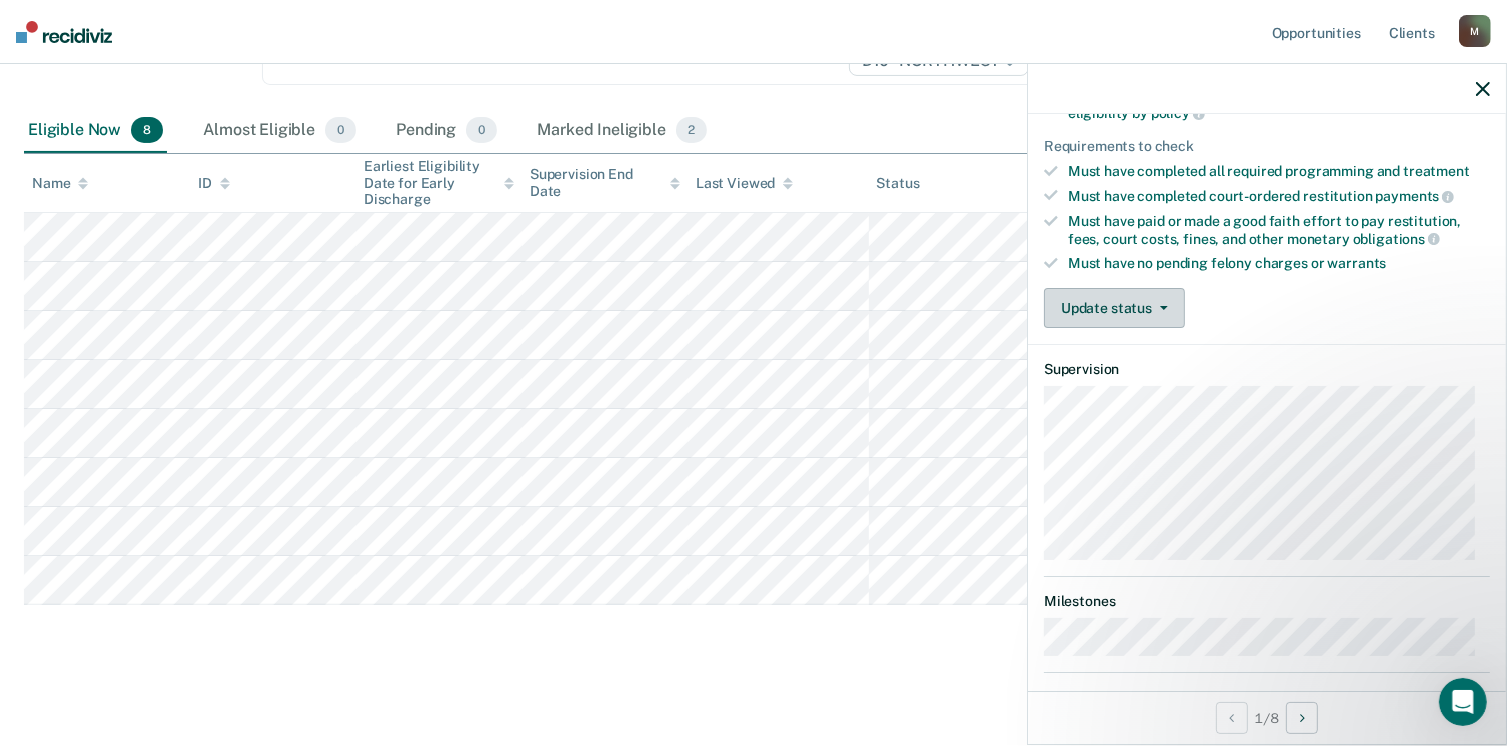 click on "Update status" at bounding box center [1114, 308] 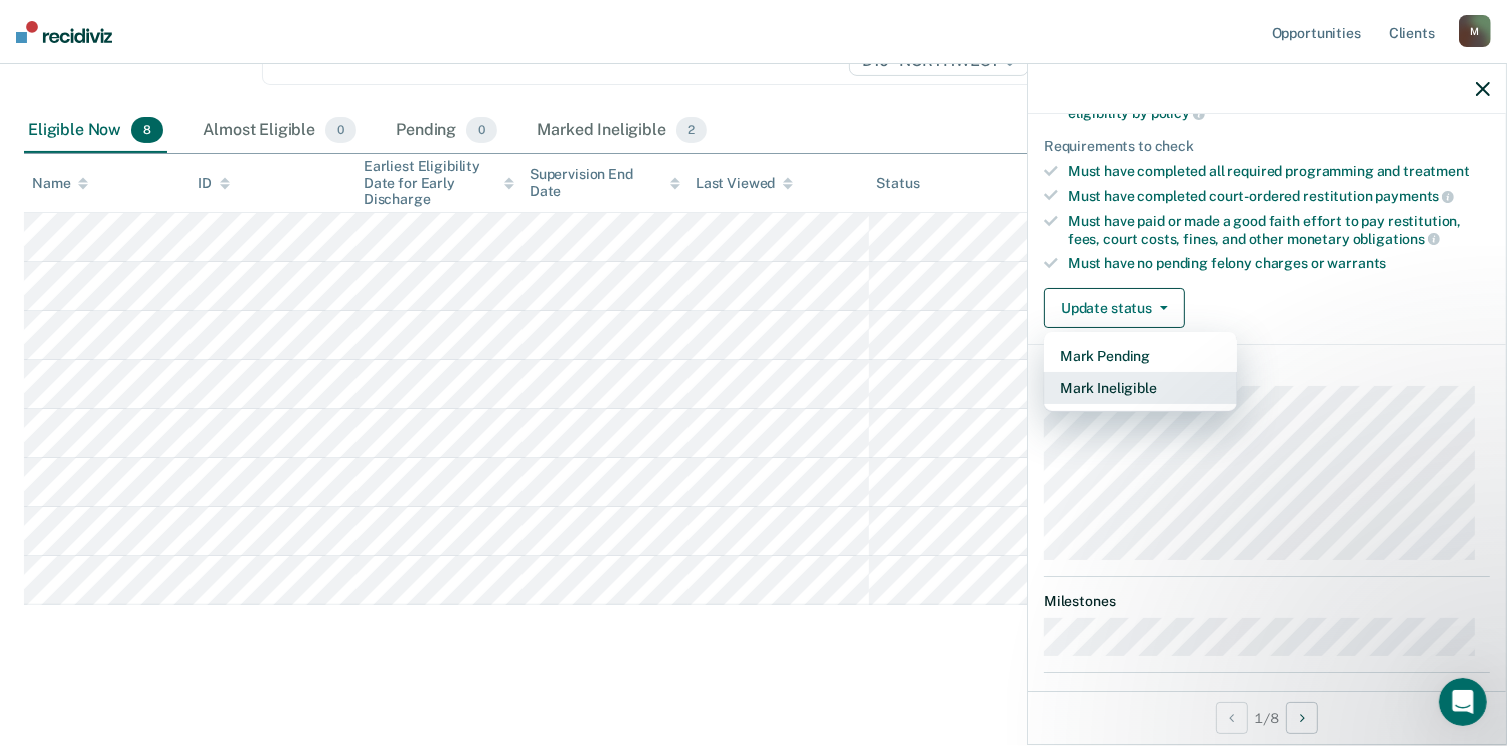 click on "Mark Ineligible" at bounding box center (1140, 388) 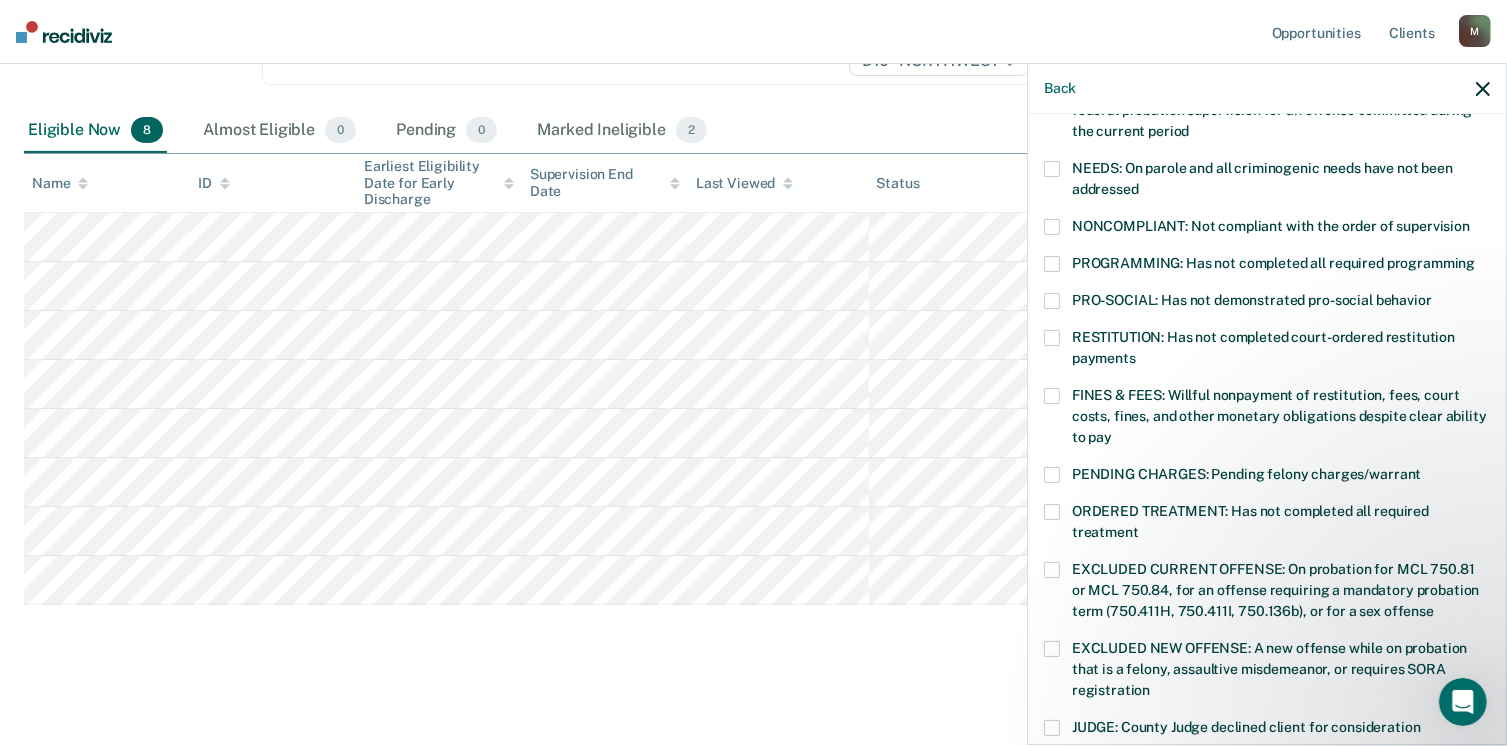 click at bounding box center [1052, 570] 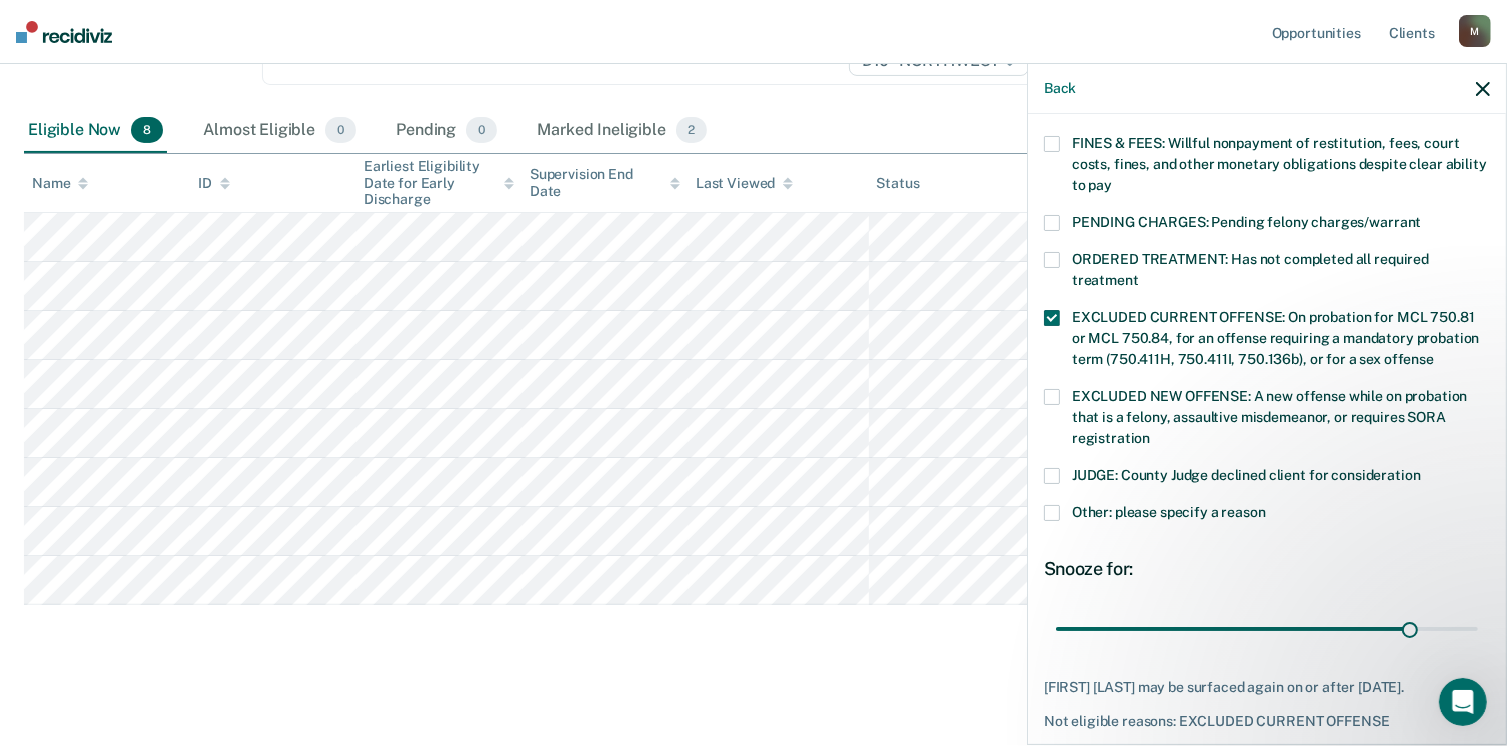 scroll, scrollTop: 647, scrollLeft: 0, axis: vertical 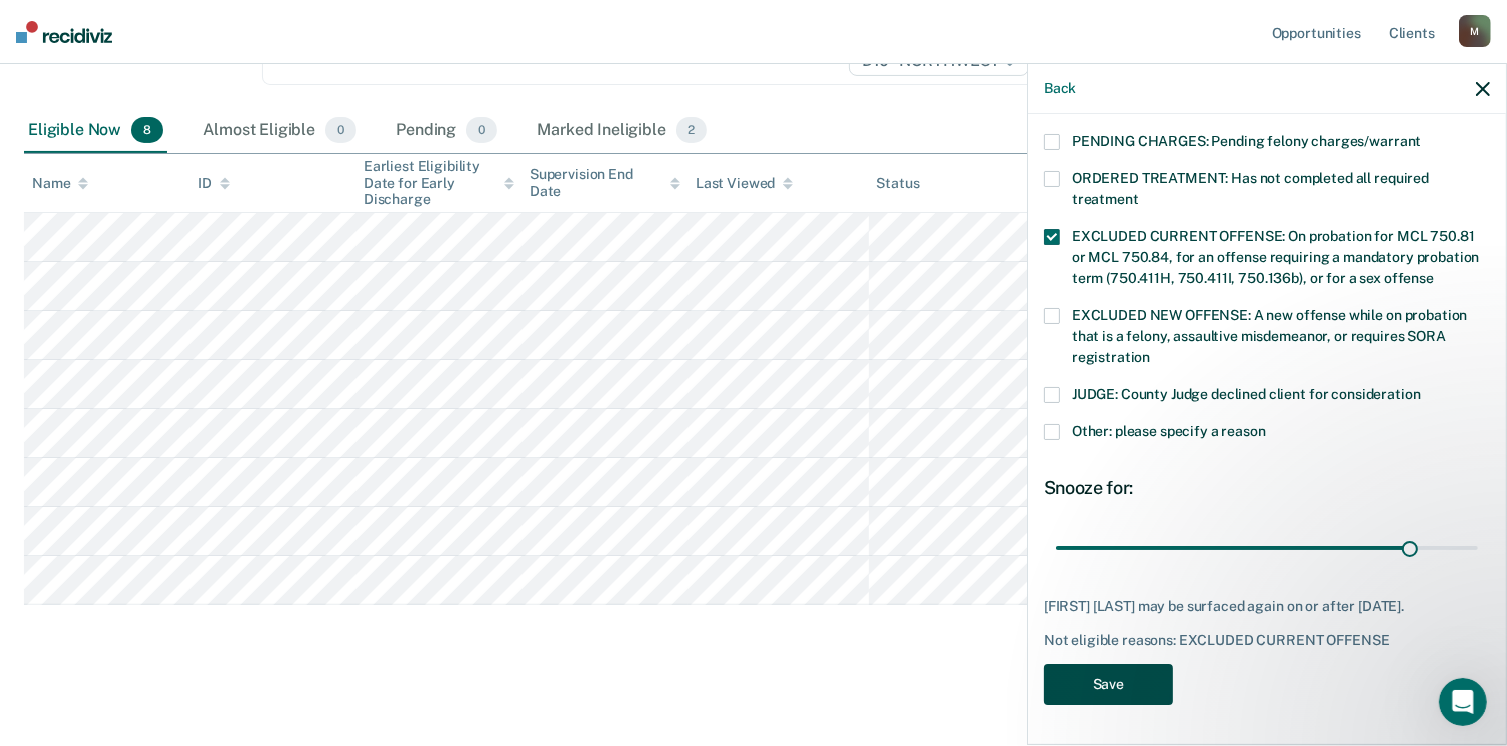click on "Save" at bounding box center [1108, 684] 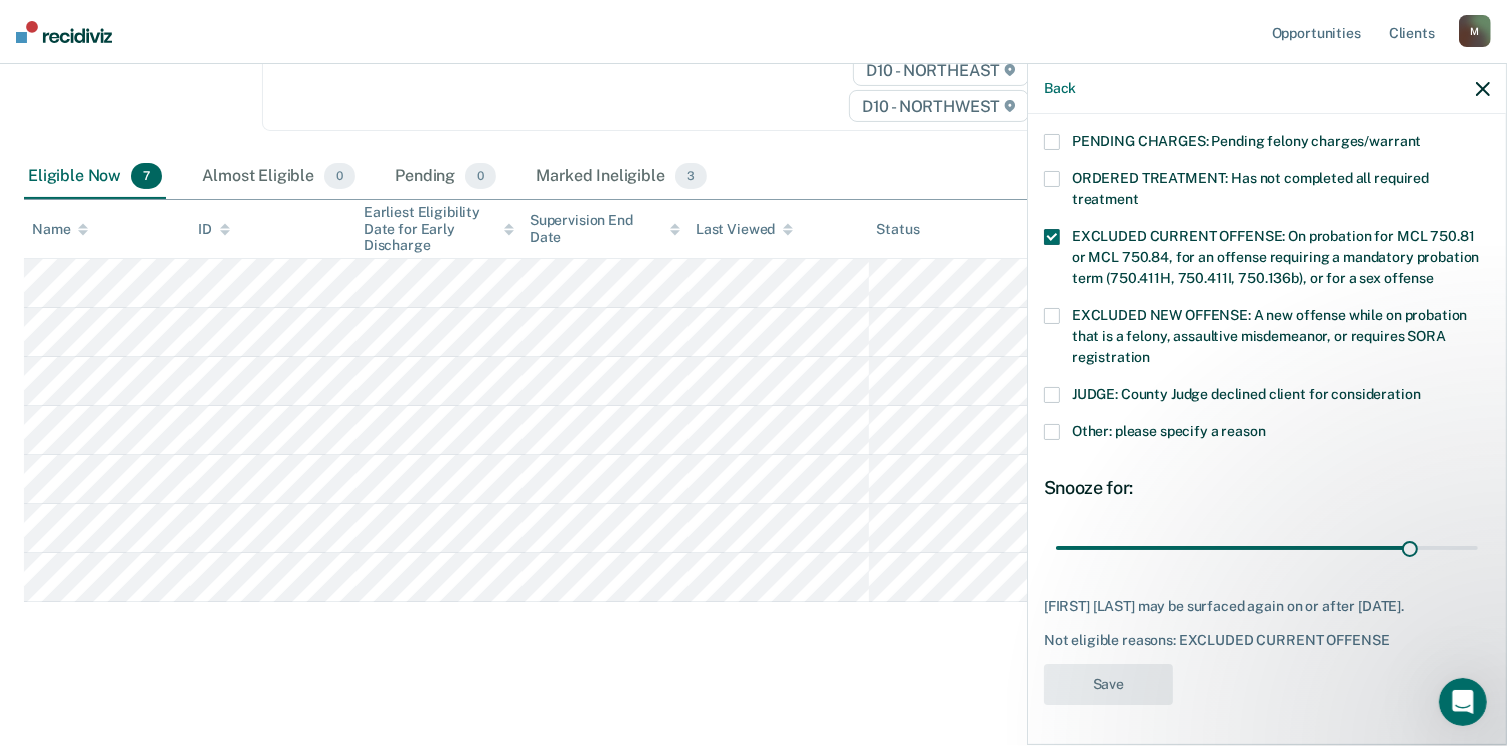 scroll, scrollTop: 336, scrollLeft: 0, axis: vertical 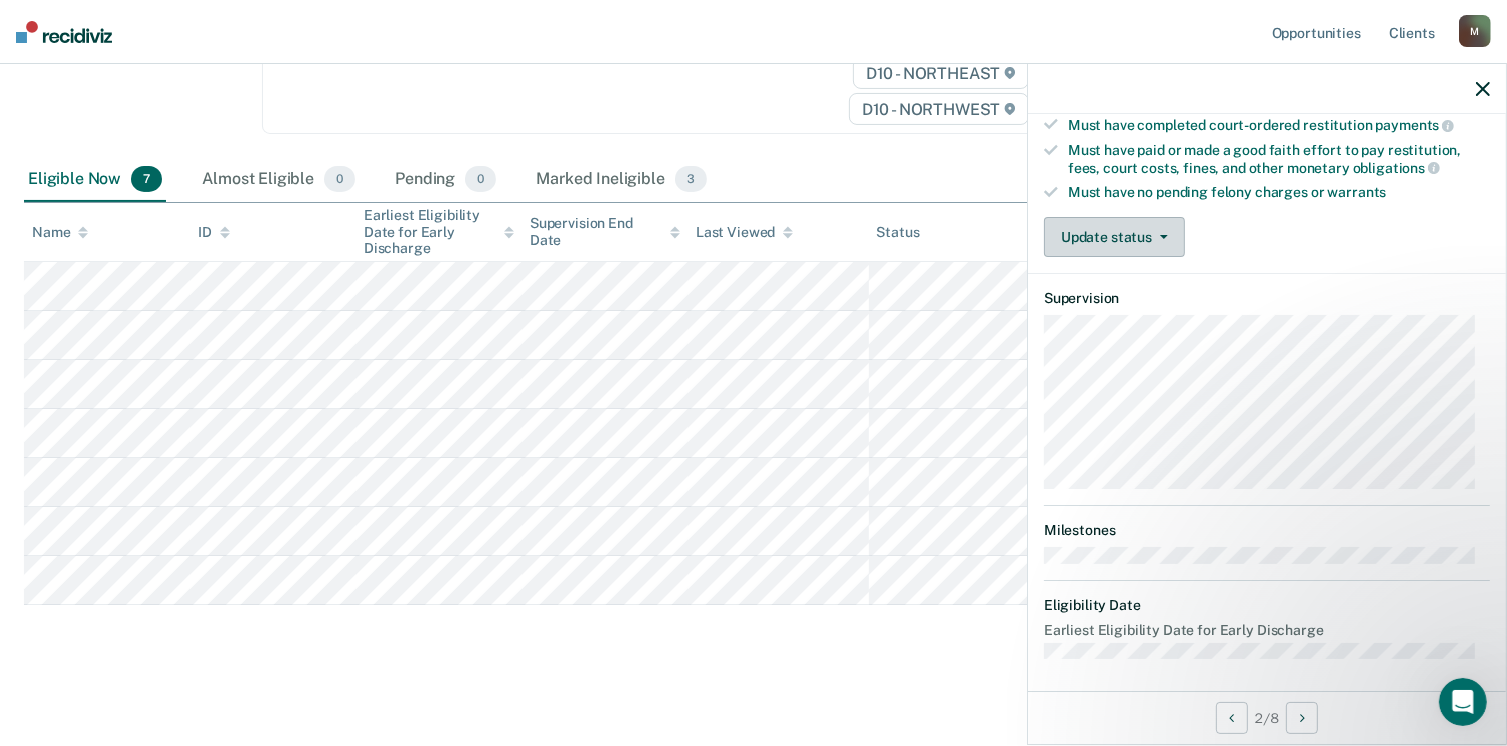 click on "Update status" at bounding box center [1114, 237] 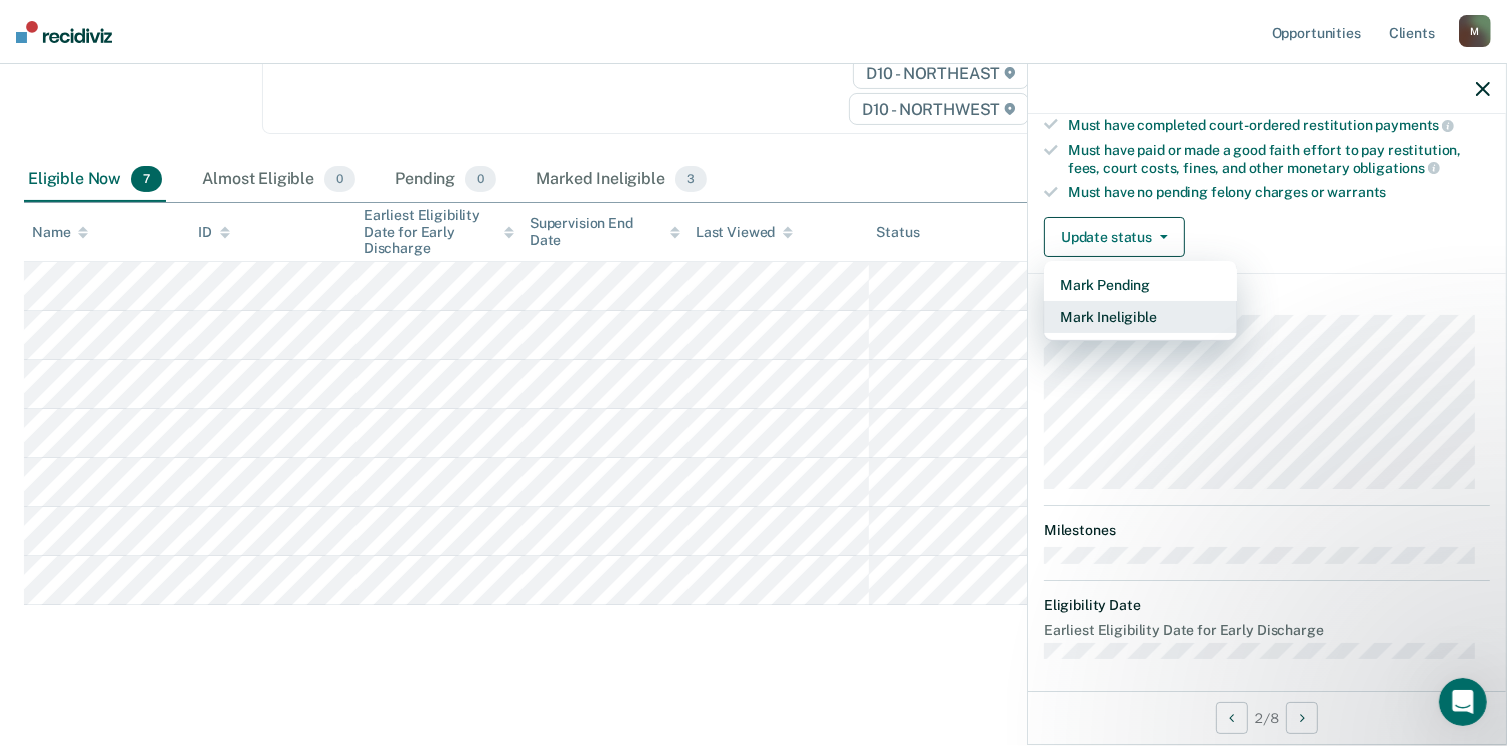 click on "Mark Ineligible" at bounding box center (1140, 317) 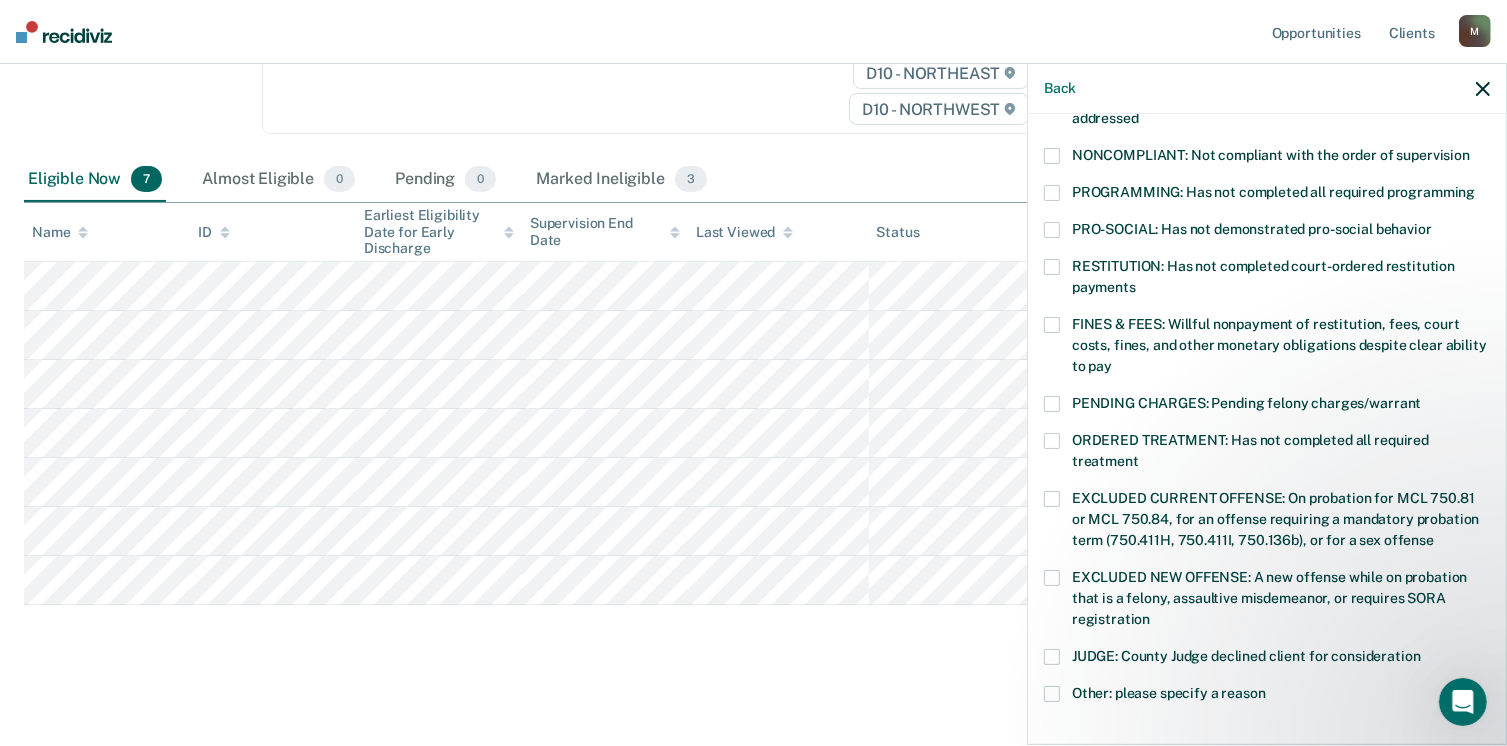 click on "EXCLUDED CURRENT OFFENSE: On probation for MCL 750.81 or MCL 750.84, for an offense requiring a mandatory probation term (750.411H, 750.411I, 750.136b), or for a sex offense" at bounding box center [1267, 522] 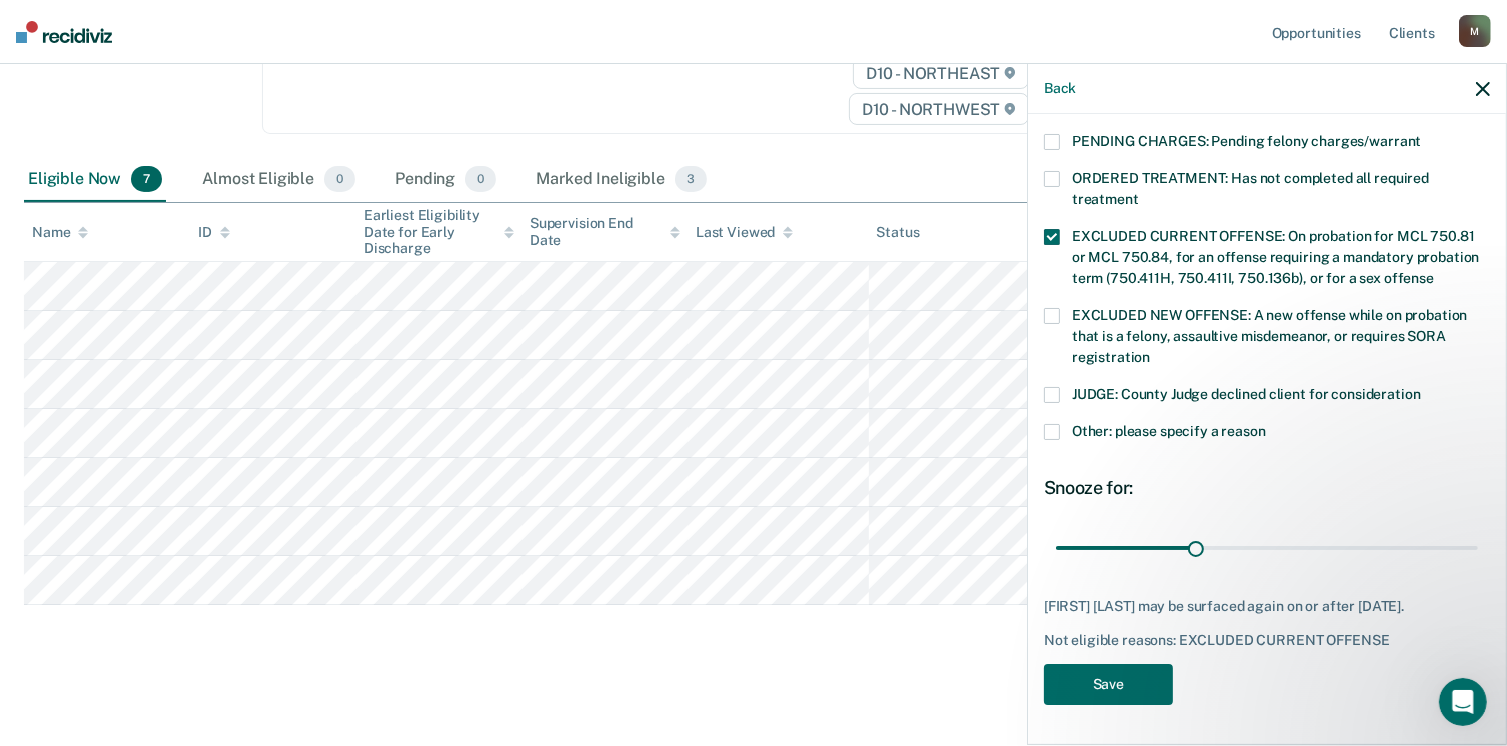 scroll, scrollTop: 647, scrollLeft: 0, axis: vertical 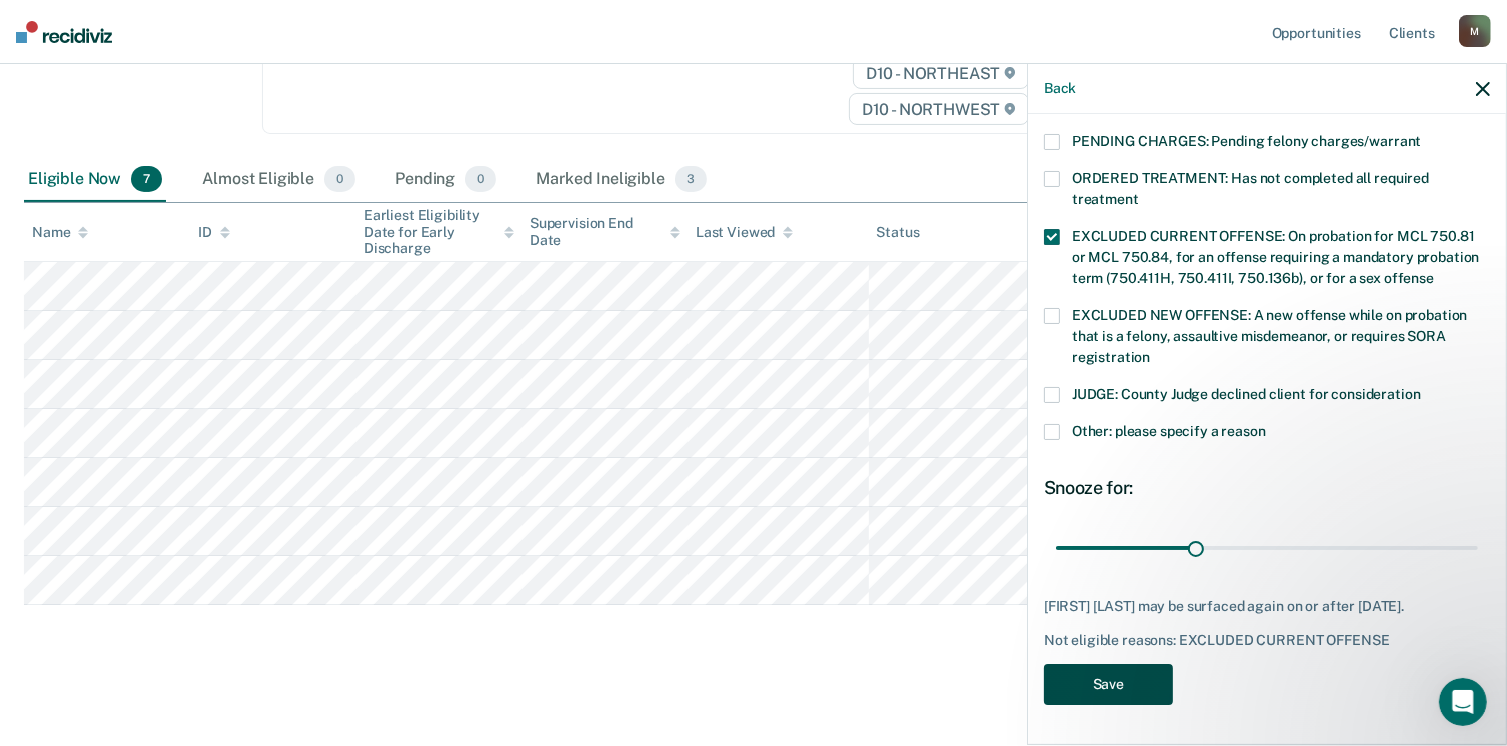 click on "Save" at bounding box center (1108, 684) 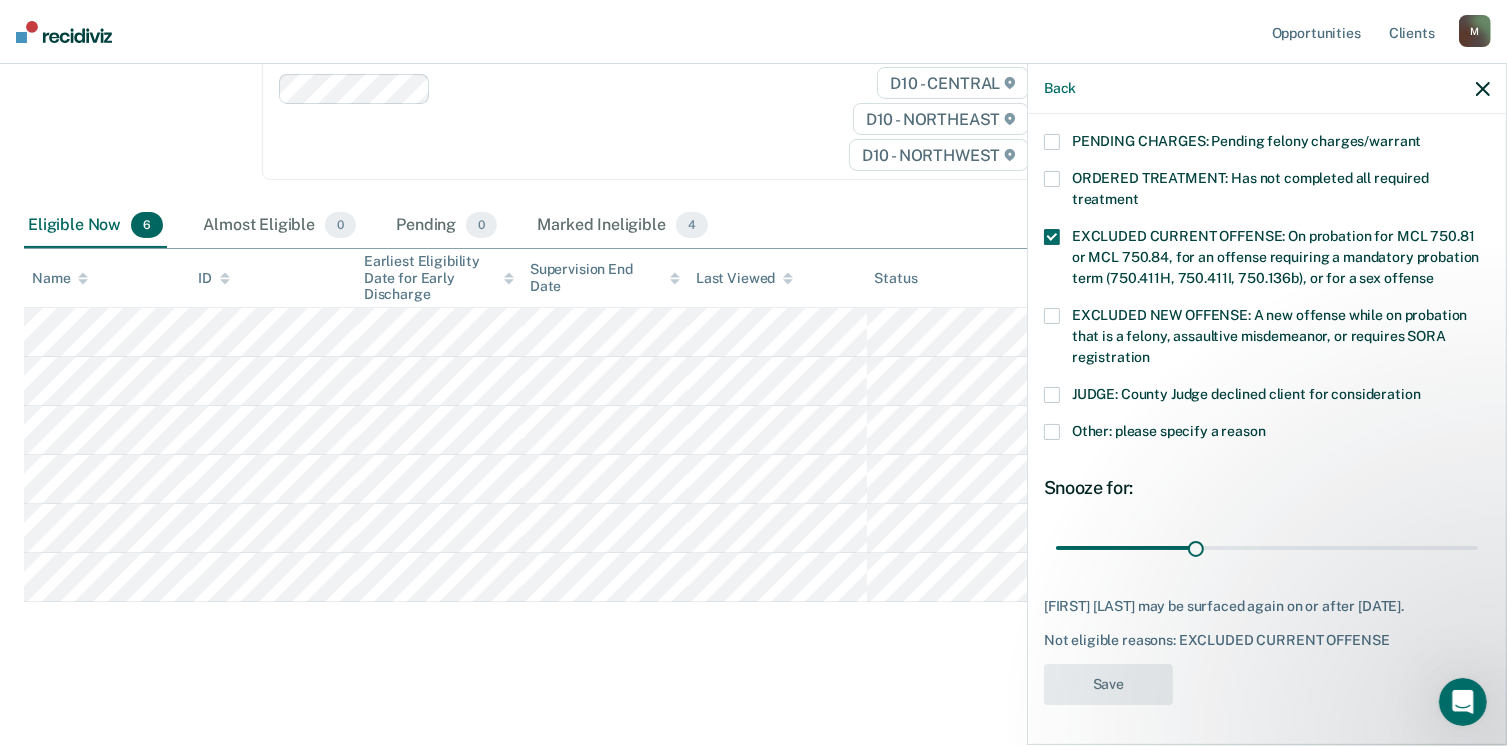 scroll, scrollTop: 288, scrollLeft: 0, axis: vertical 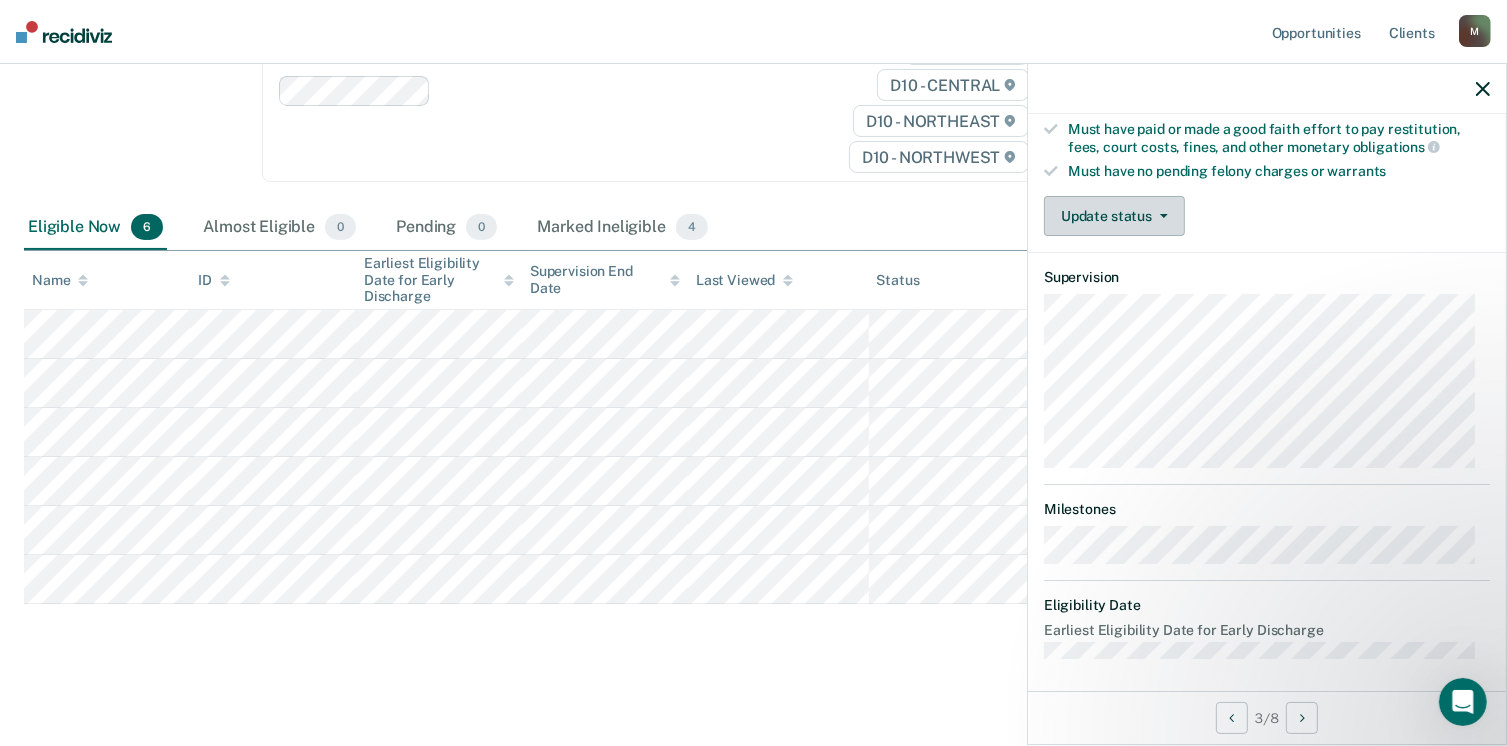 click on "Update status" at bounding box center [1114, 216] 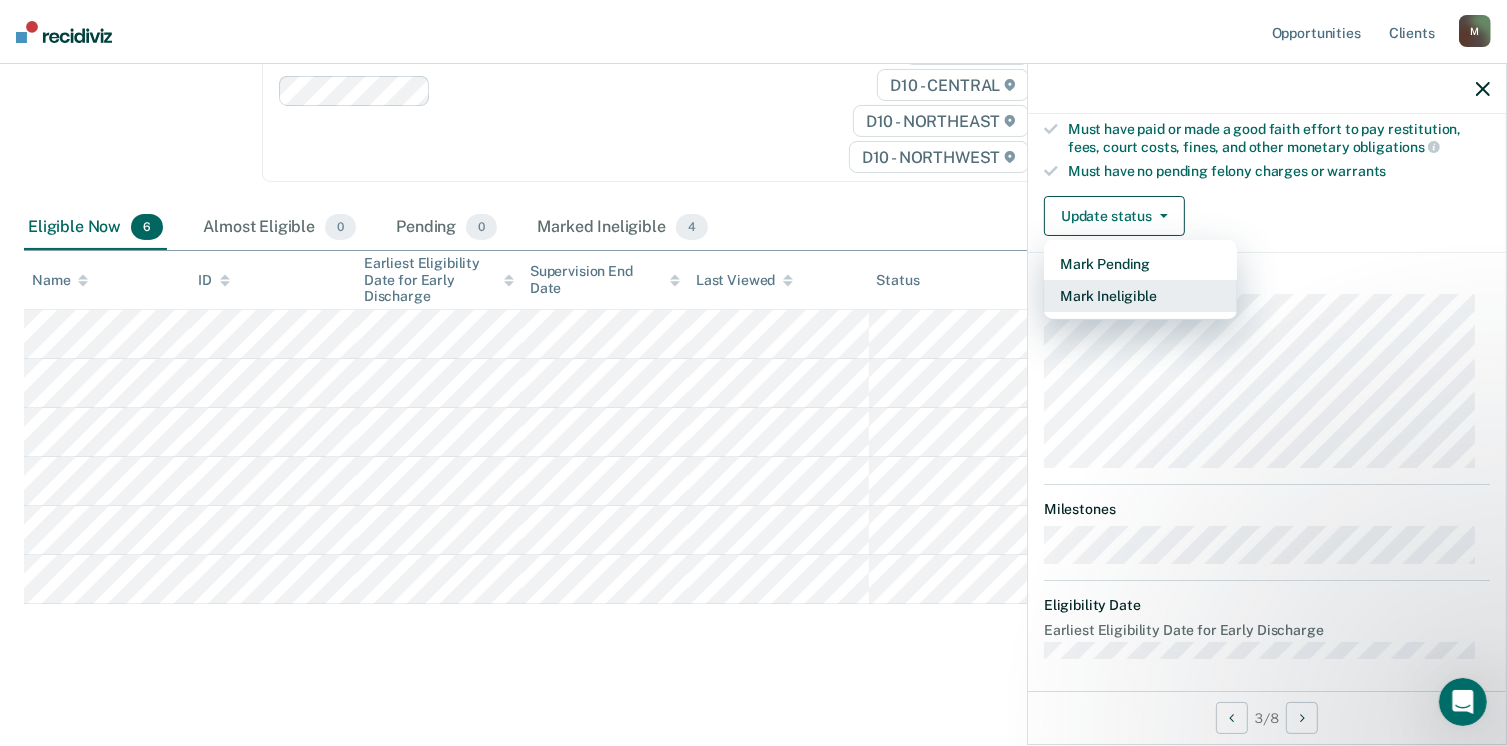 click on "Mark Ineligible" at bounding box center (1140, 296) 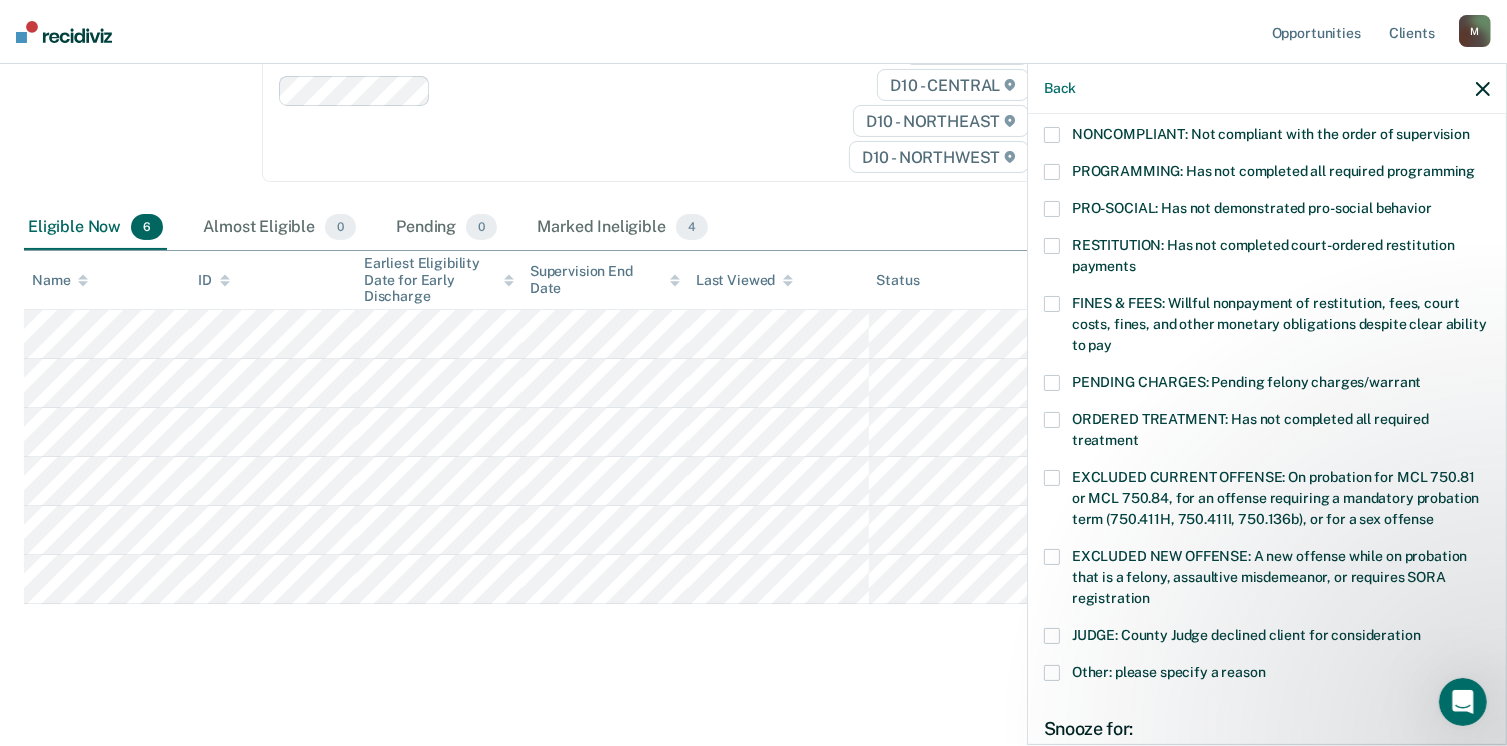 click at bounding box center [1052, 304] 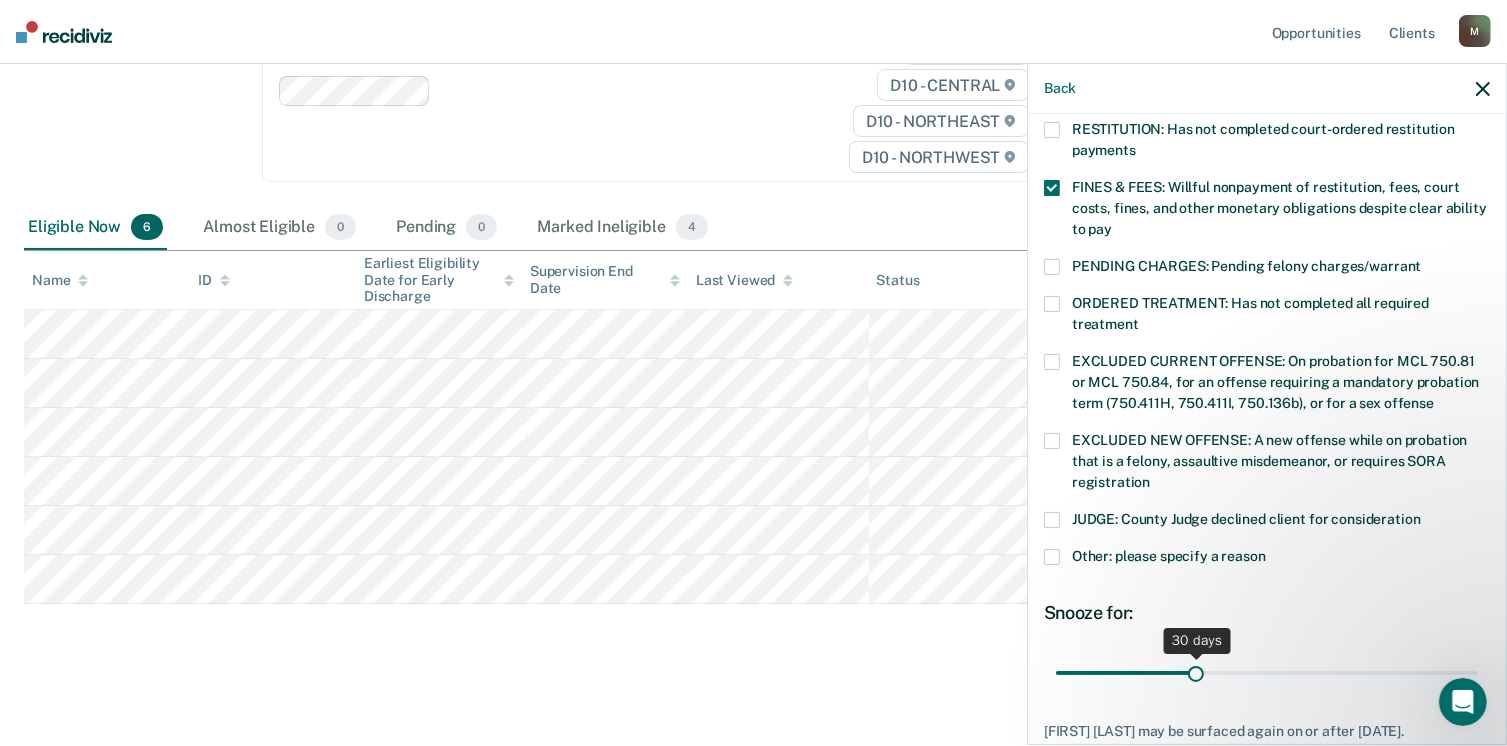 scroll, scrollTop: 647, scrollLeft: 0, axis: vertical 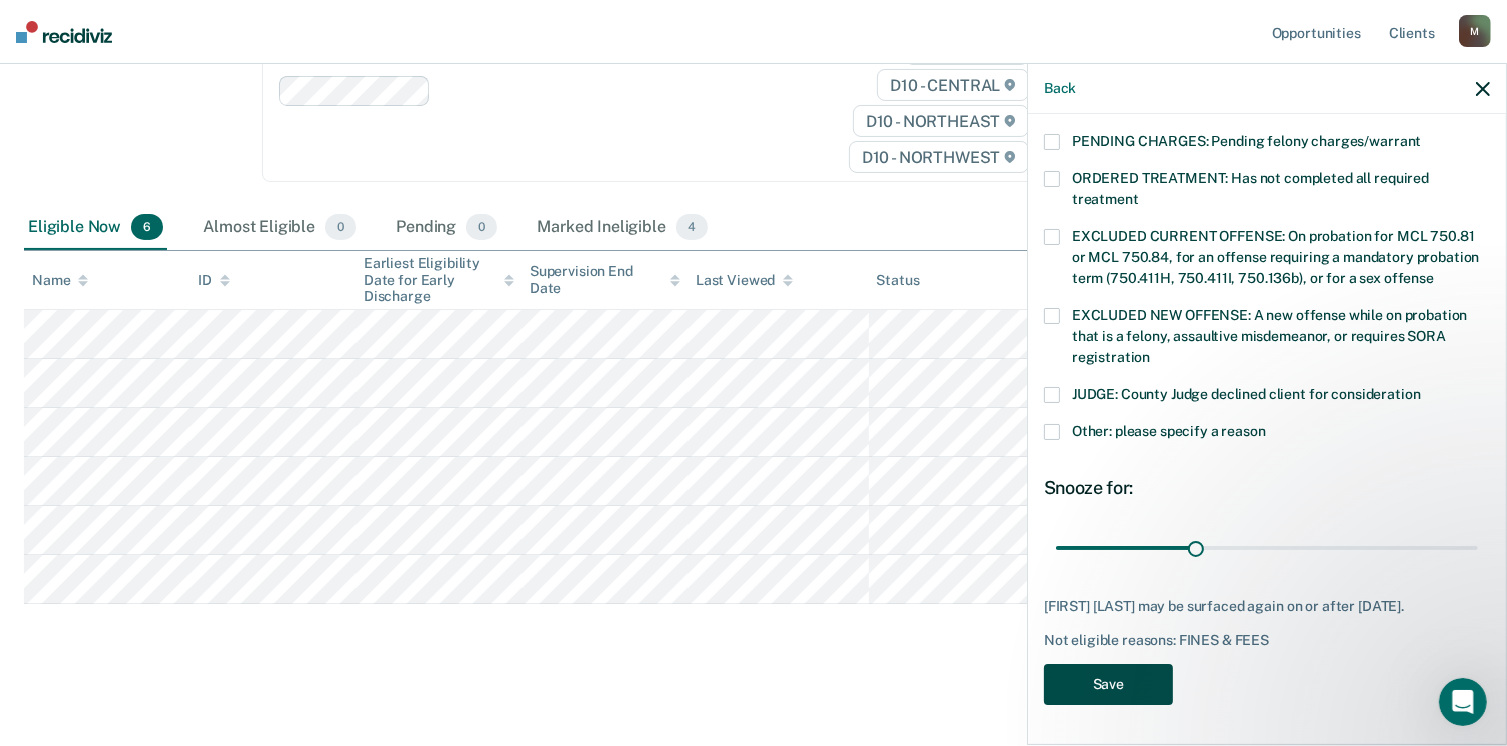 click on "Save" at bounding box center (1108, 684) 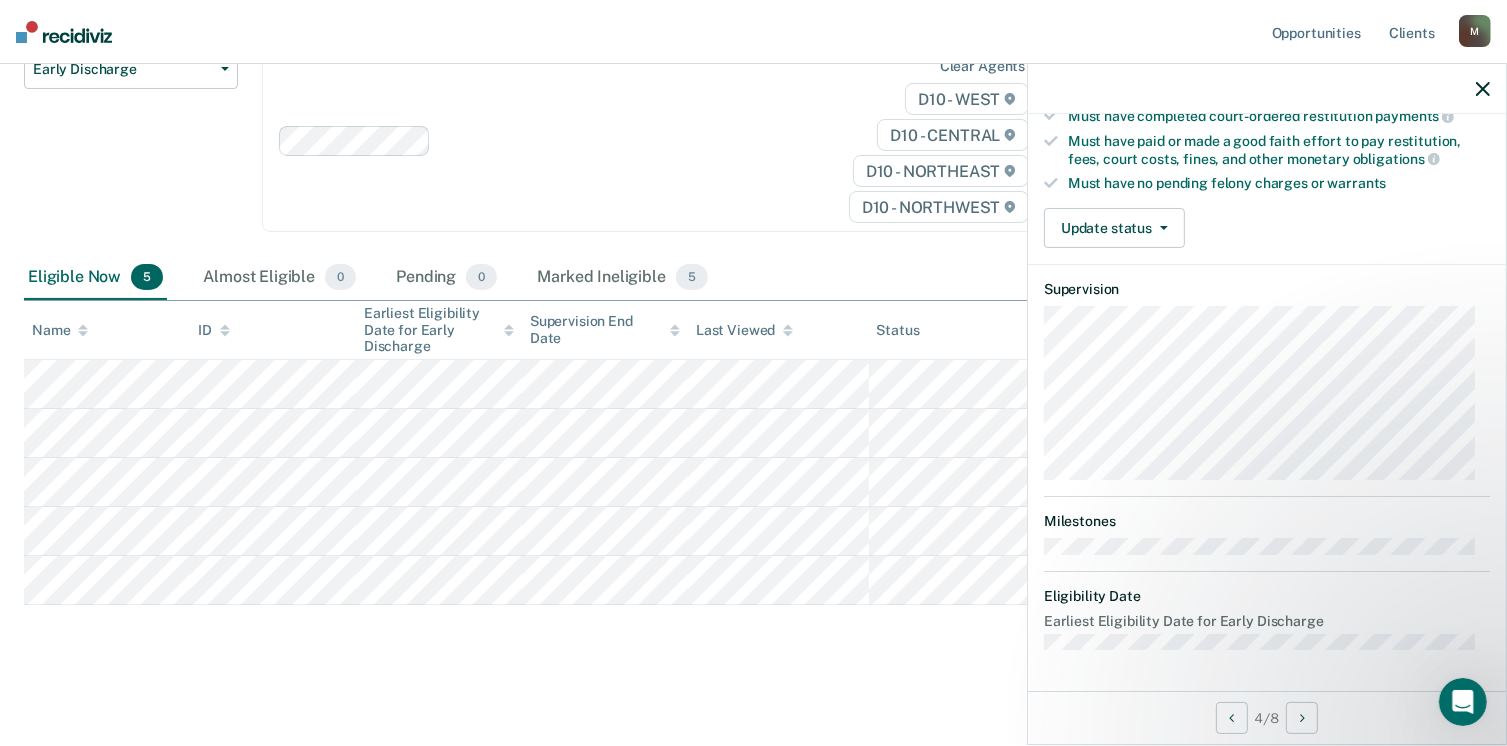 scroll, scrollTop: 371, scrollLeft: 0, axis: vertical 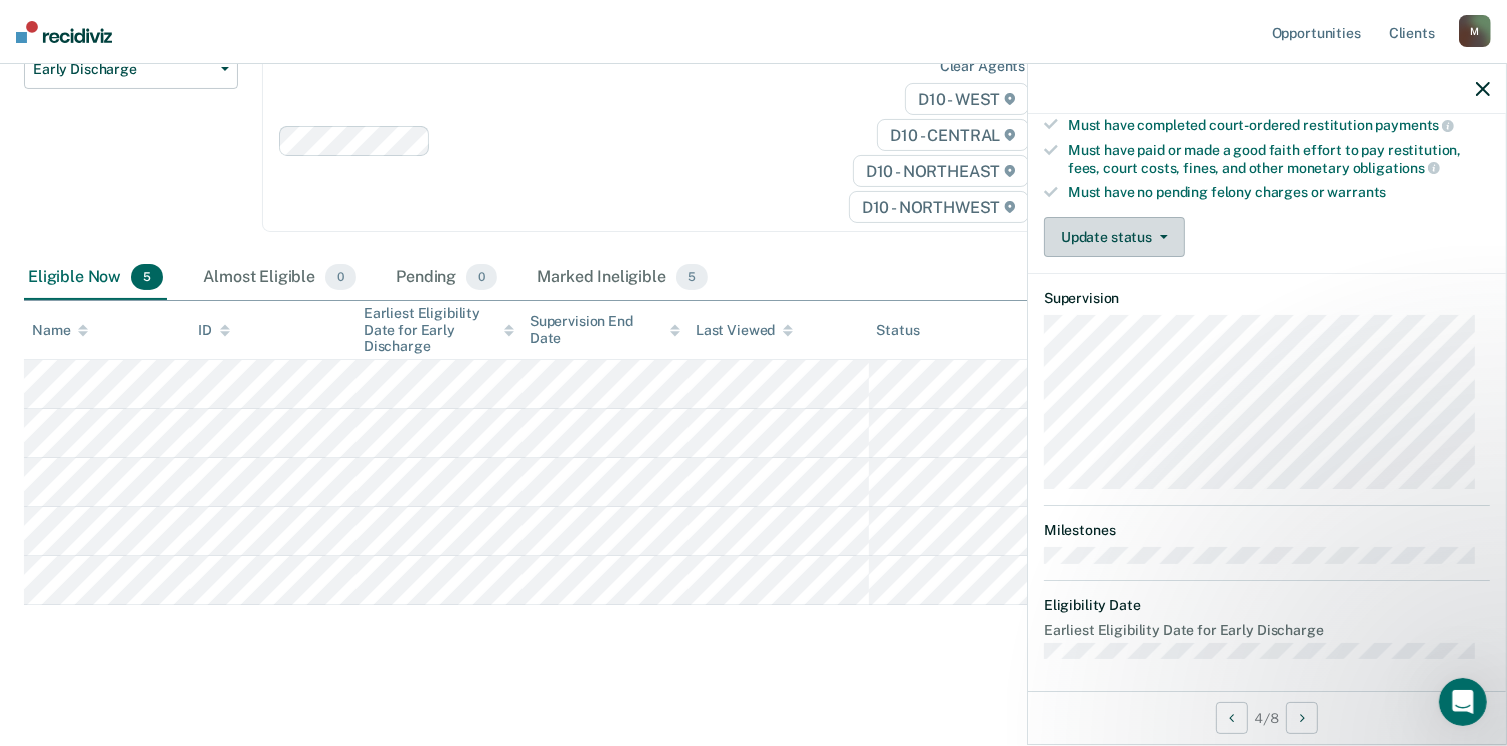 click on "Update status" at bounding box center [1114, 237] 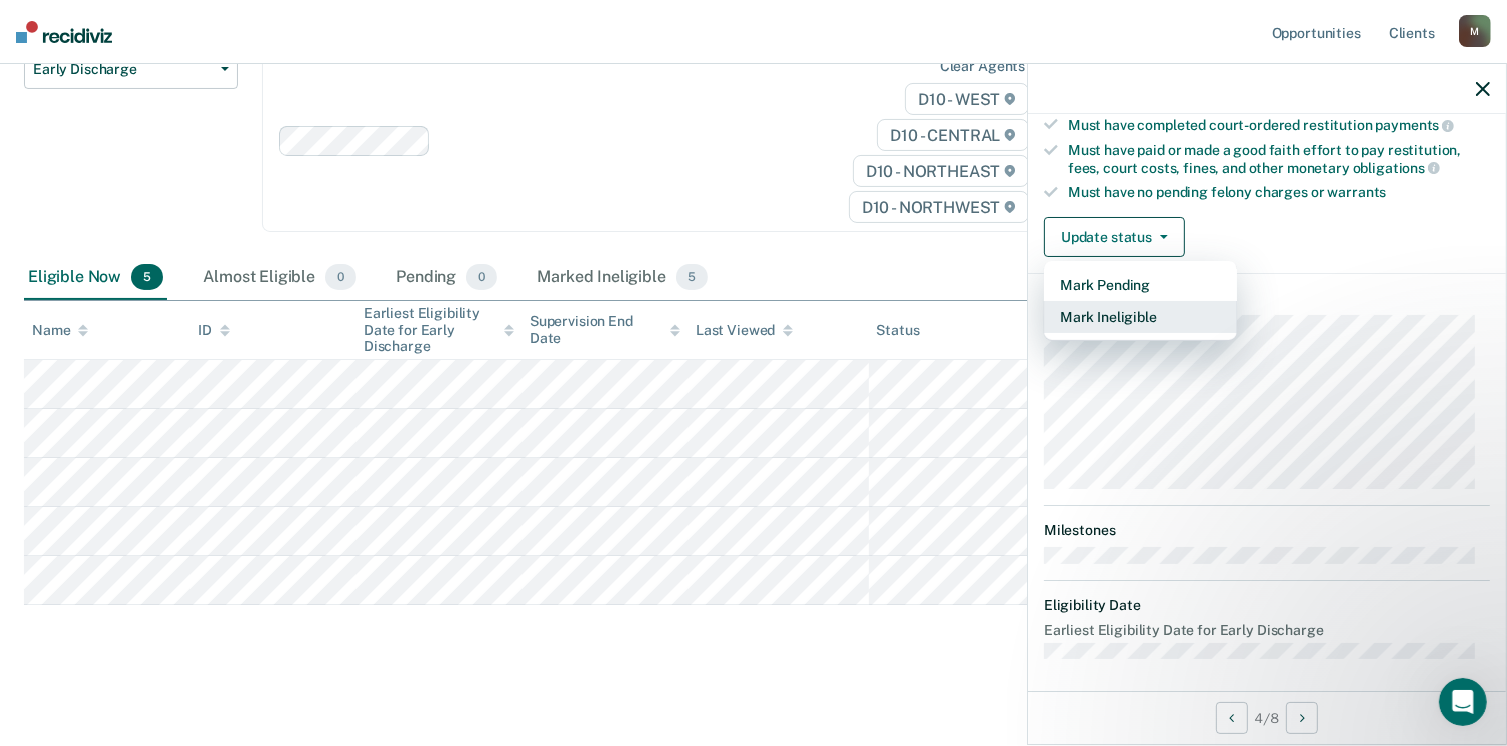 click on "Mark Ineligible" at bounding box center (1140, 317) 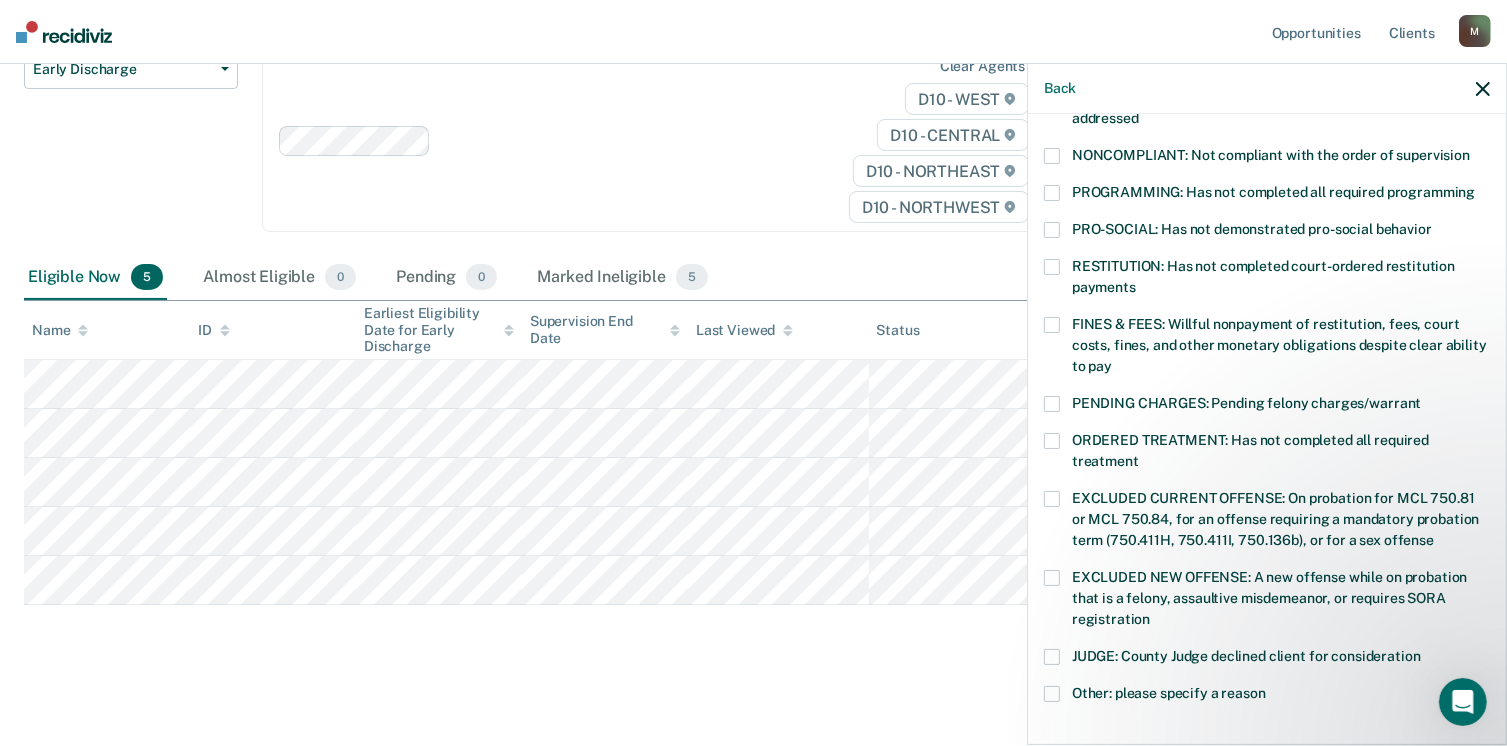 click on "EXCLUDED CURRENT OFFENSE: On probation for MCL 750.81 or MCL 750.84, for an offense requiring a mandatory probation term (750.411H, 750.411I, 750.136b), or for a sex offense" at bounding box center [1267, 522] 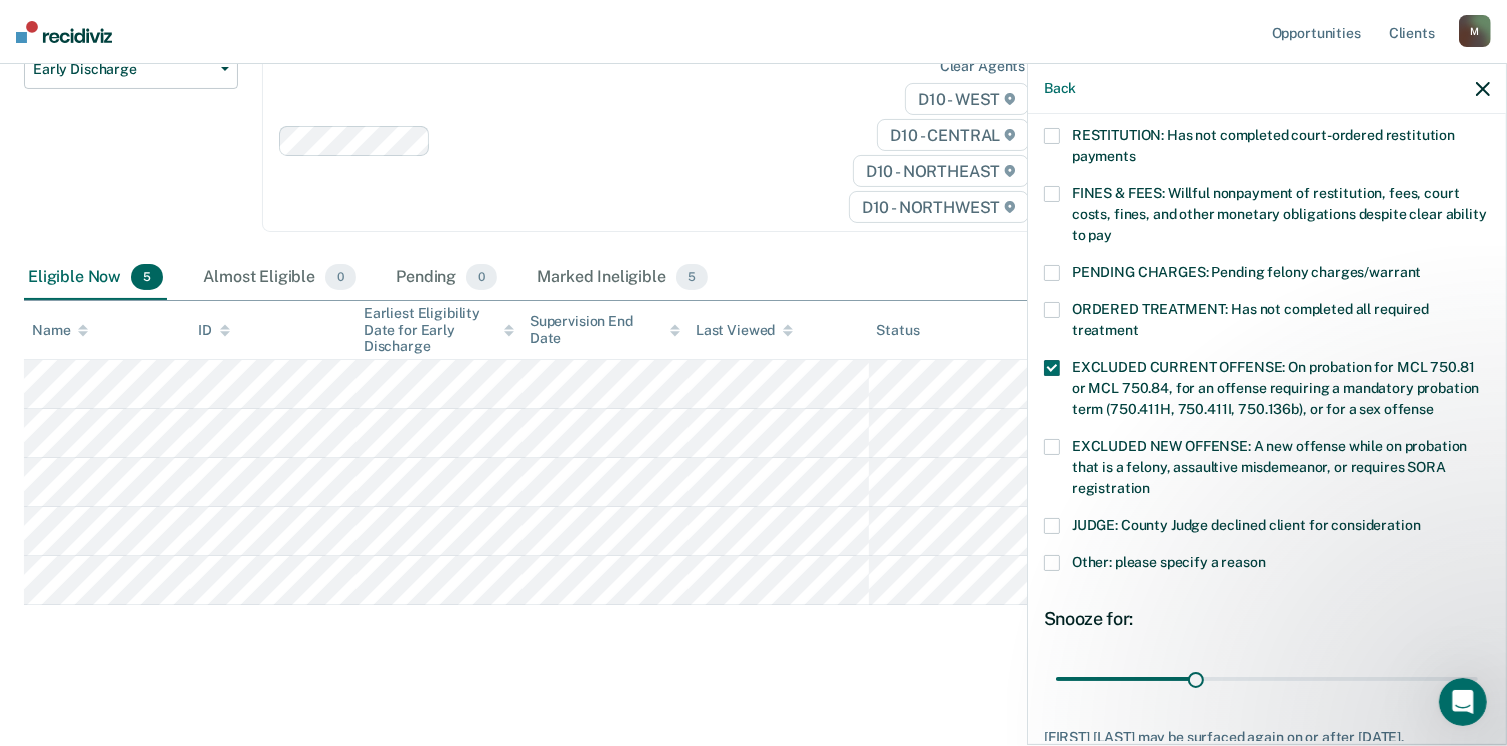 scroll, scrollTop: 630, scrollLeft: 0, axis: vertical 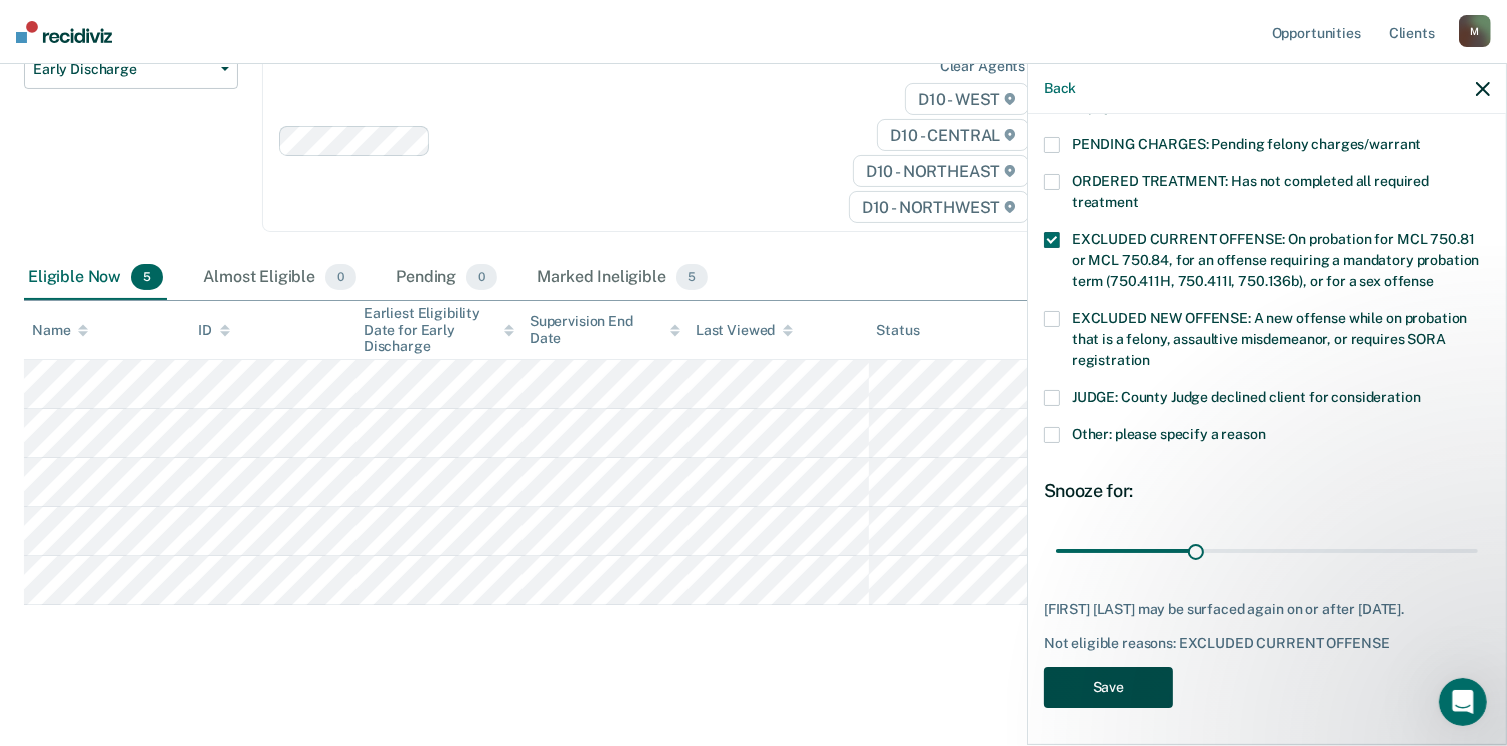 click on "Save" at bounding box center (1108, 687) 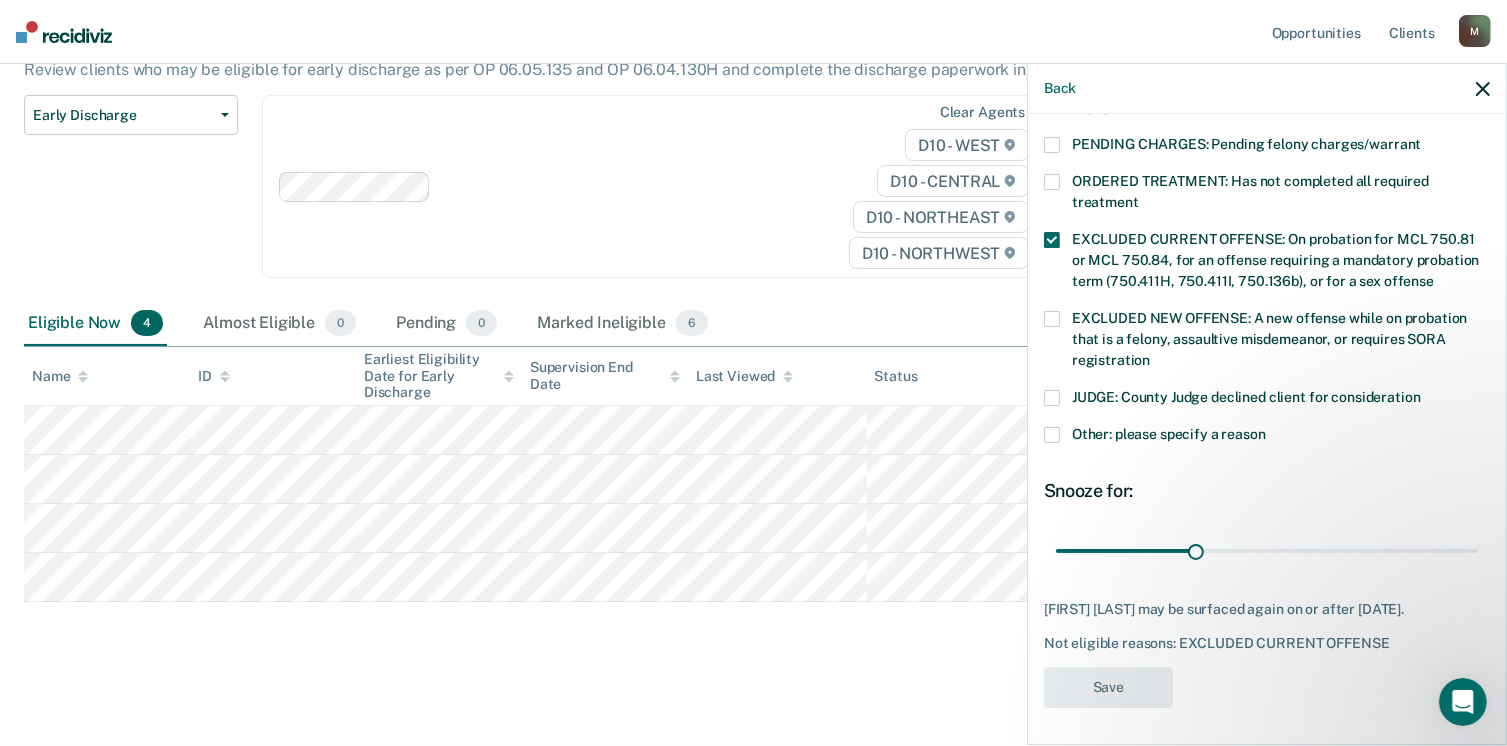 scroll, scrollTop: 189, scrollLeft: 0, axis: vertical 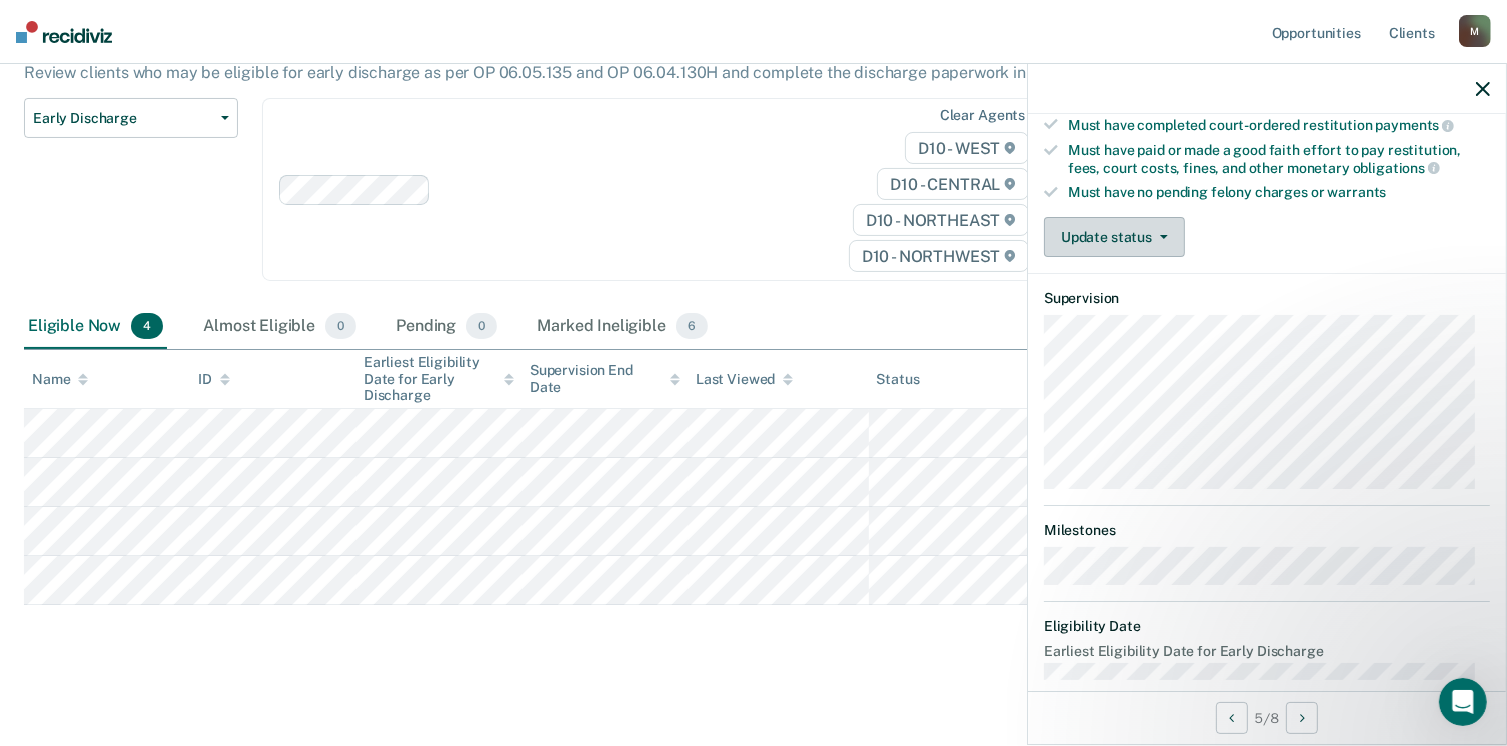 click on "Update status" at bounding box center (1114, 237) 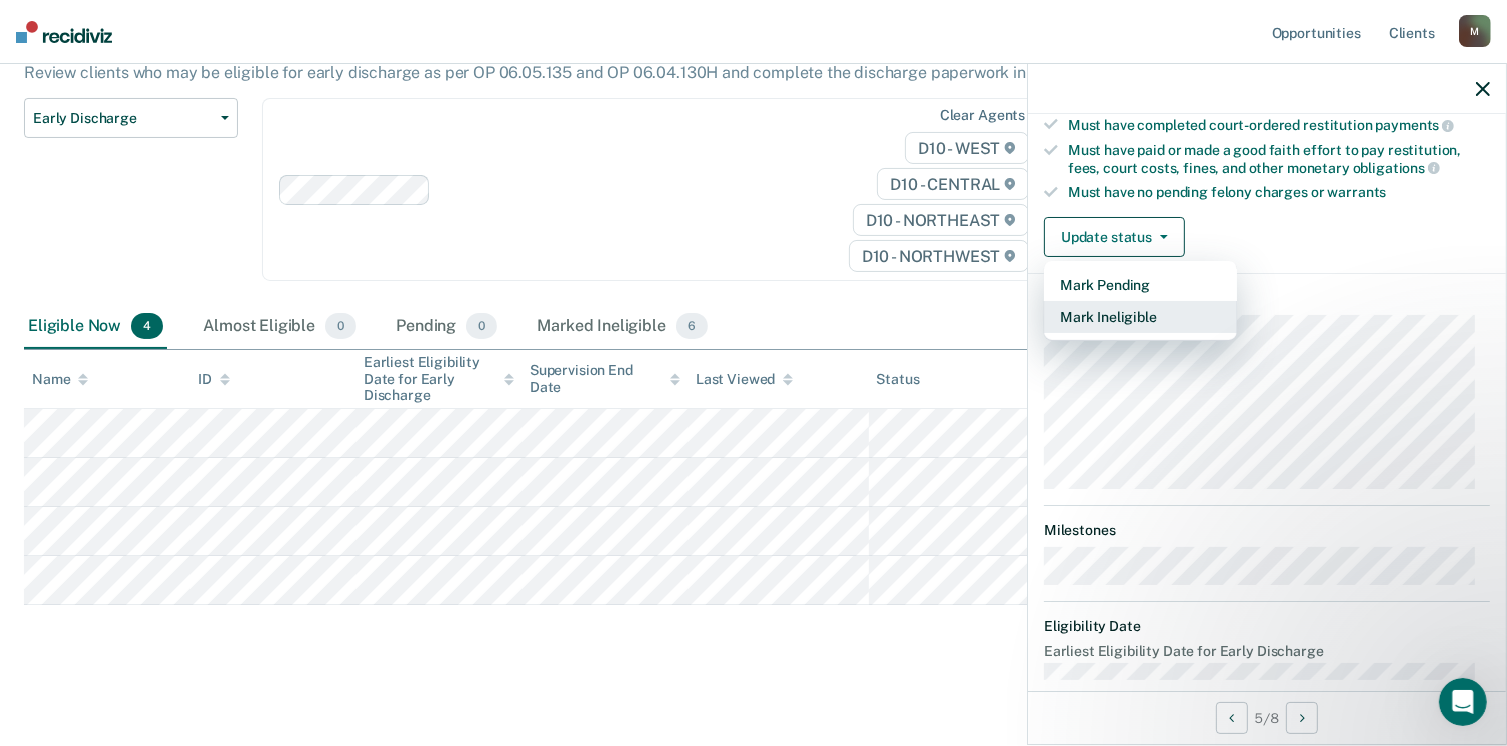 click on "Mark Ineligible" at bounding box center (1140, 317) 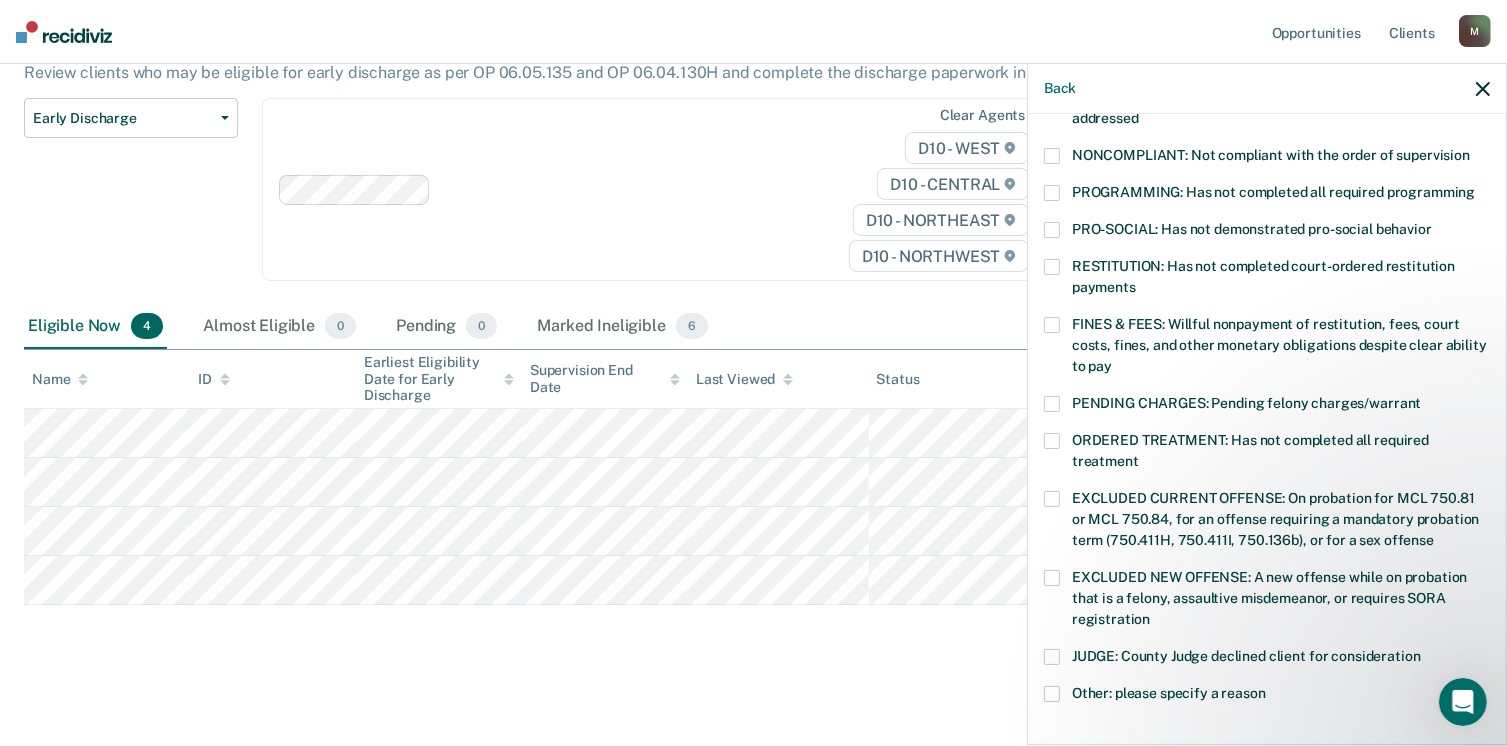 click at bounding box center [1052, 325] 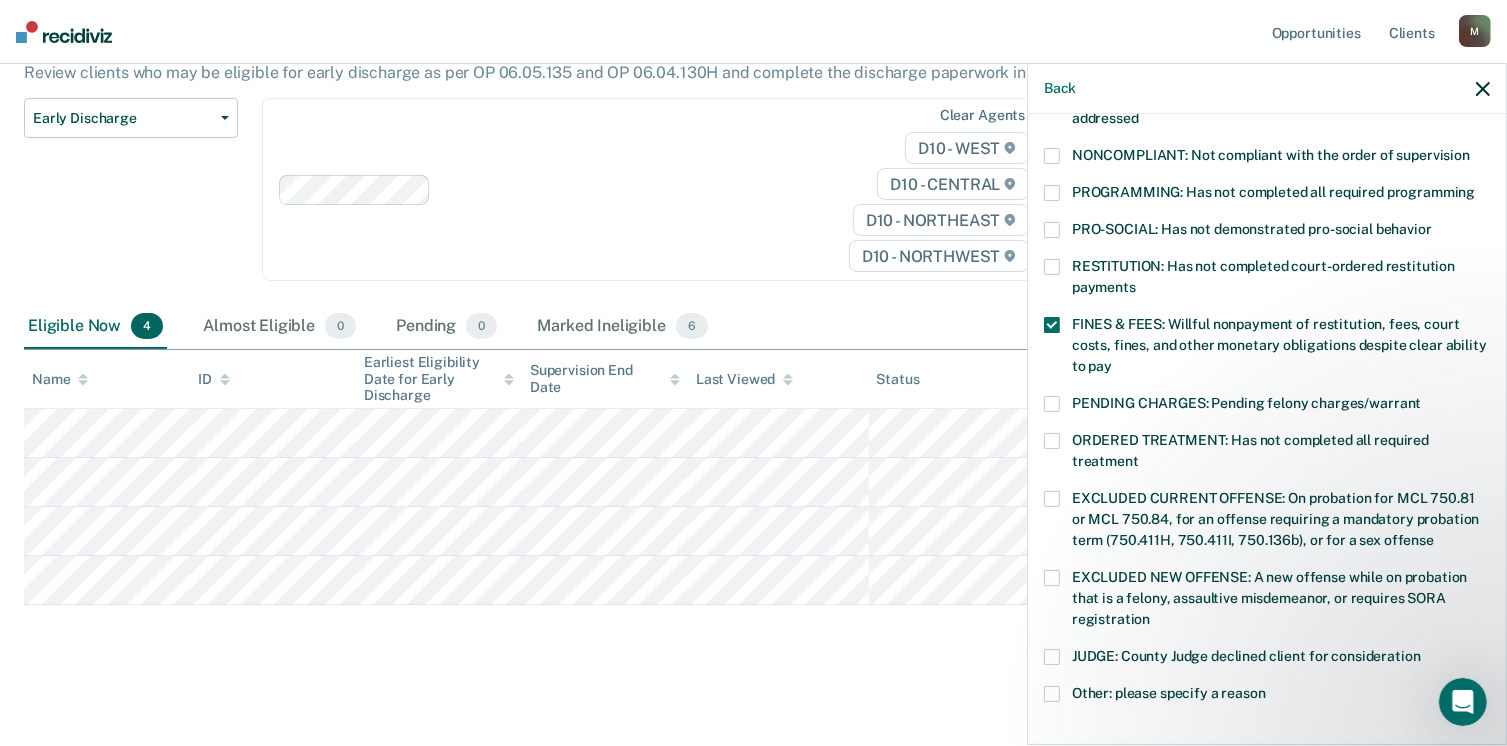 click at bounding box center (1052, 578) 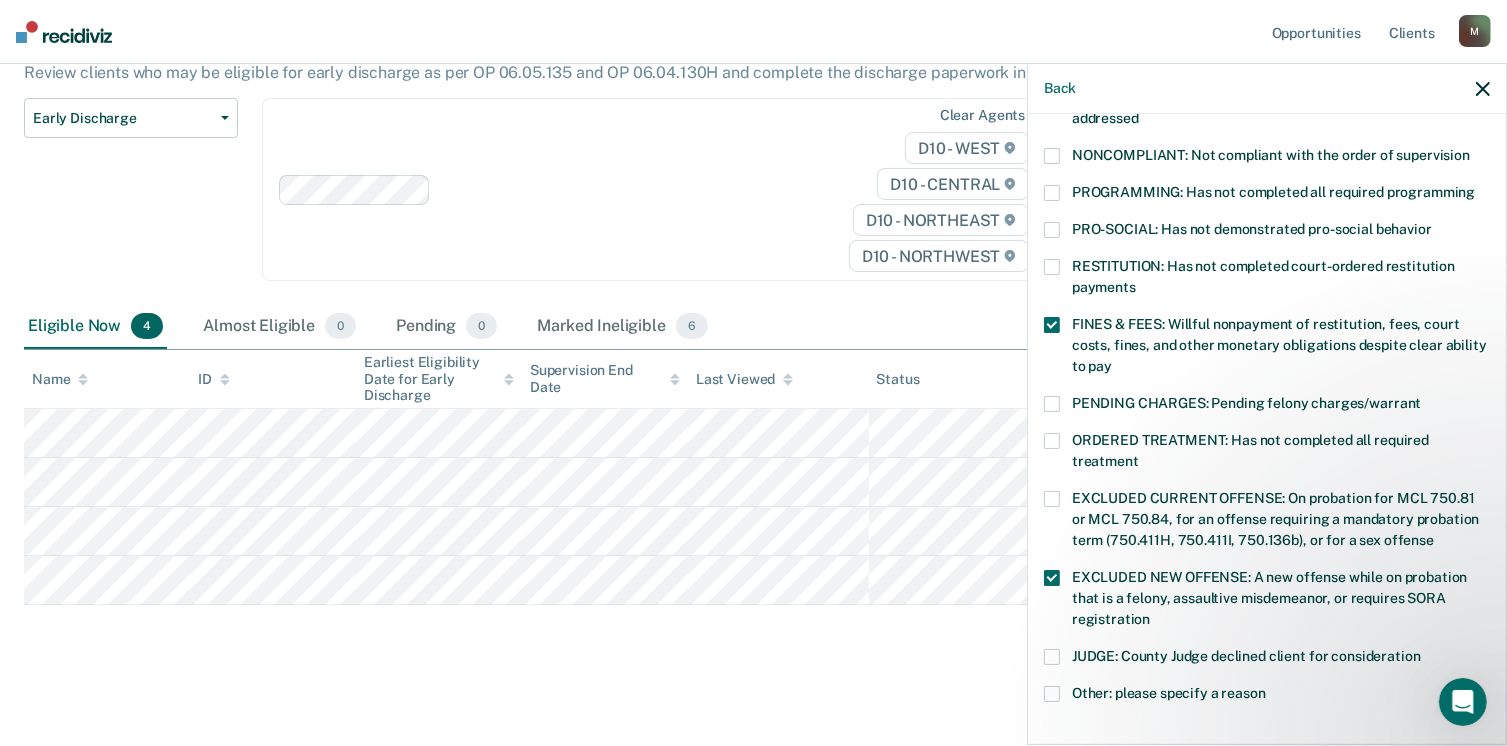 scroll, scrollTop: 647, scrollLeft: 0, axis: vertical 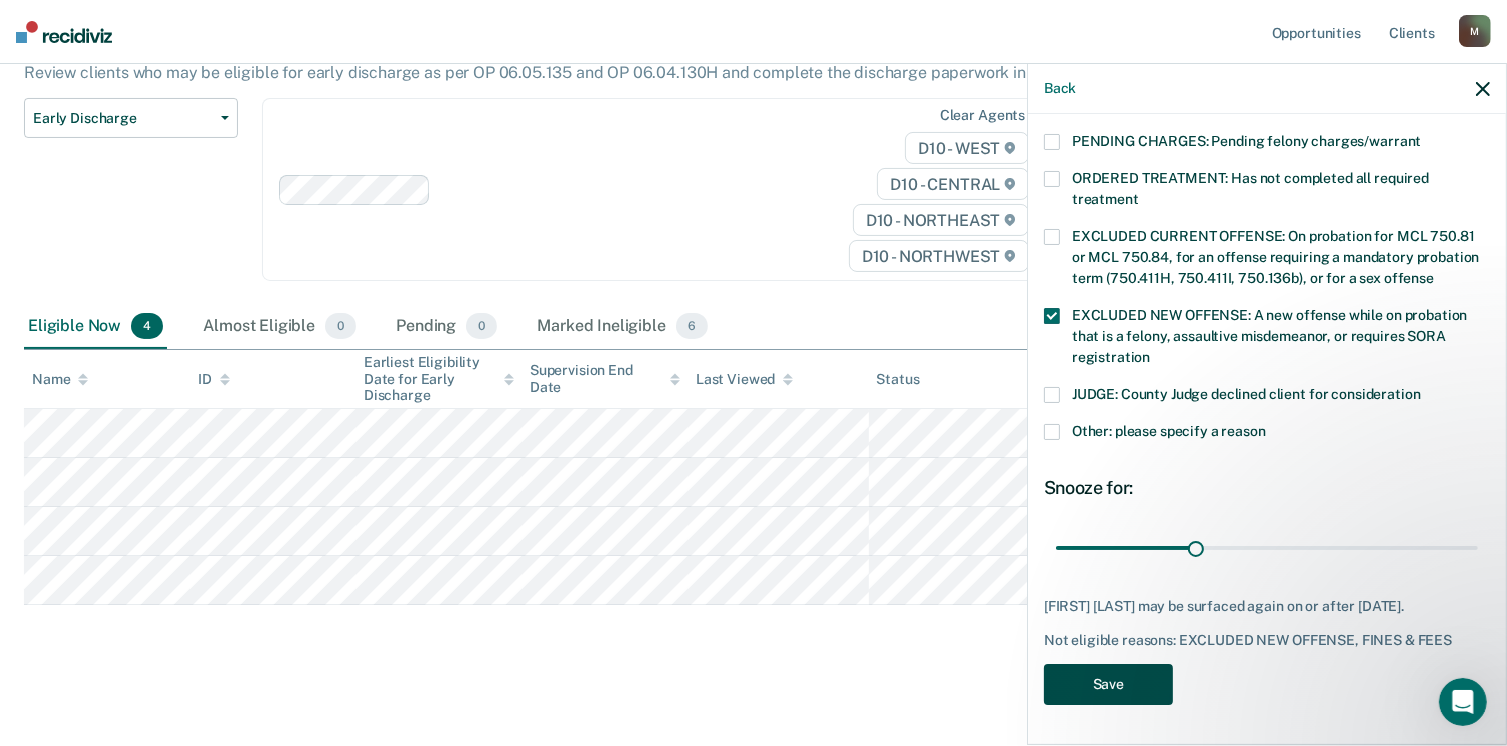 click on "Save" at bounding box center (1108, 684) 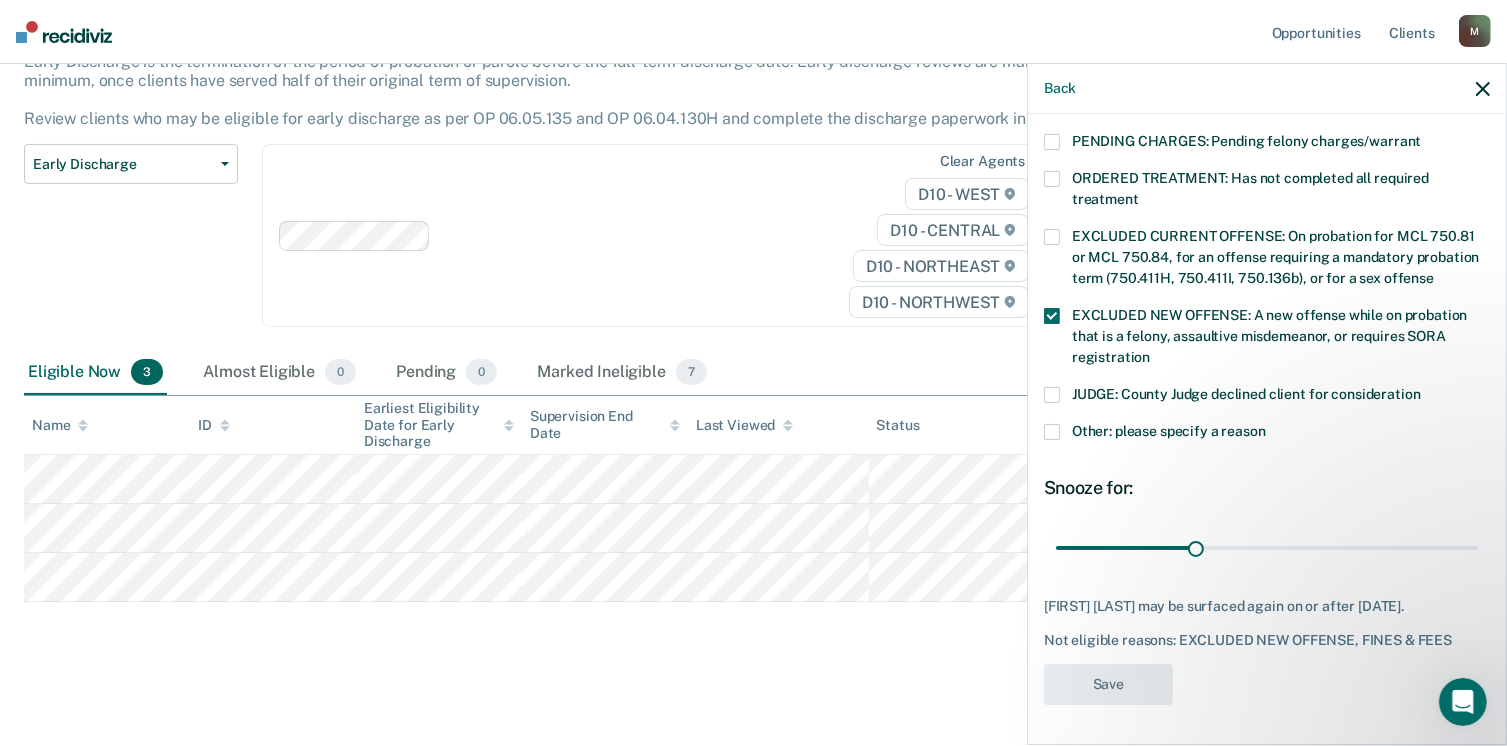 scroll, scrollTop: 140, scrollLeft: 0, axis: vertical 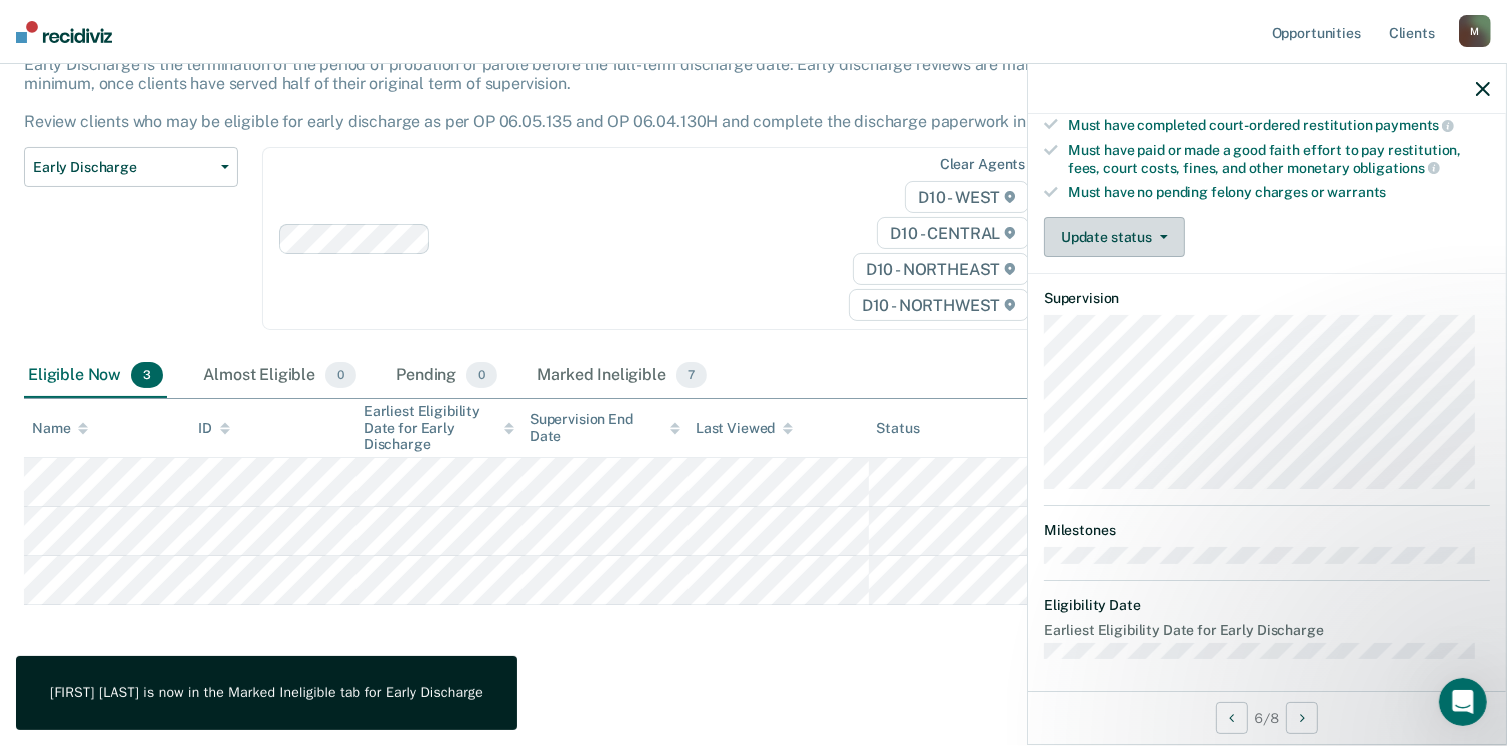 click on "Update status" at bounding box center [1114, 237] 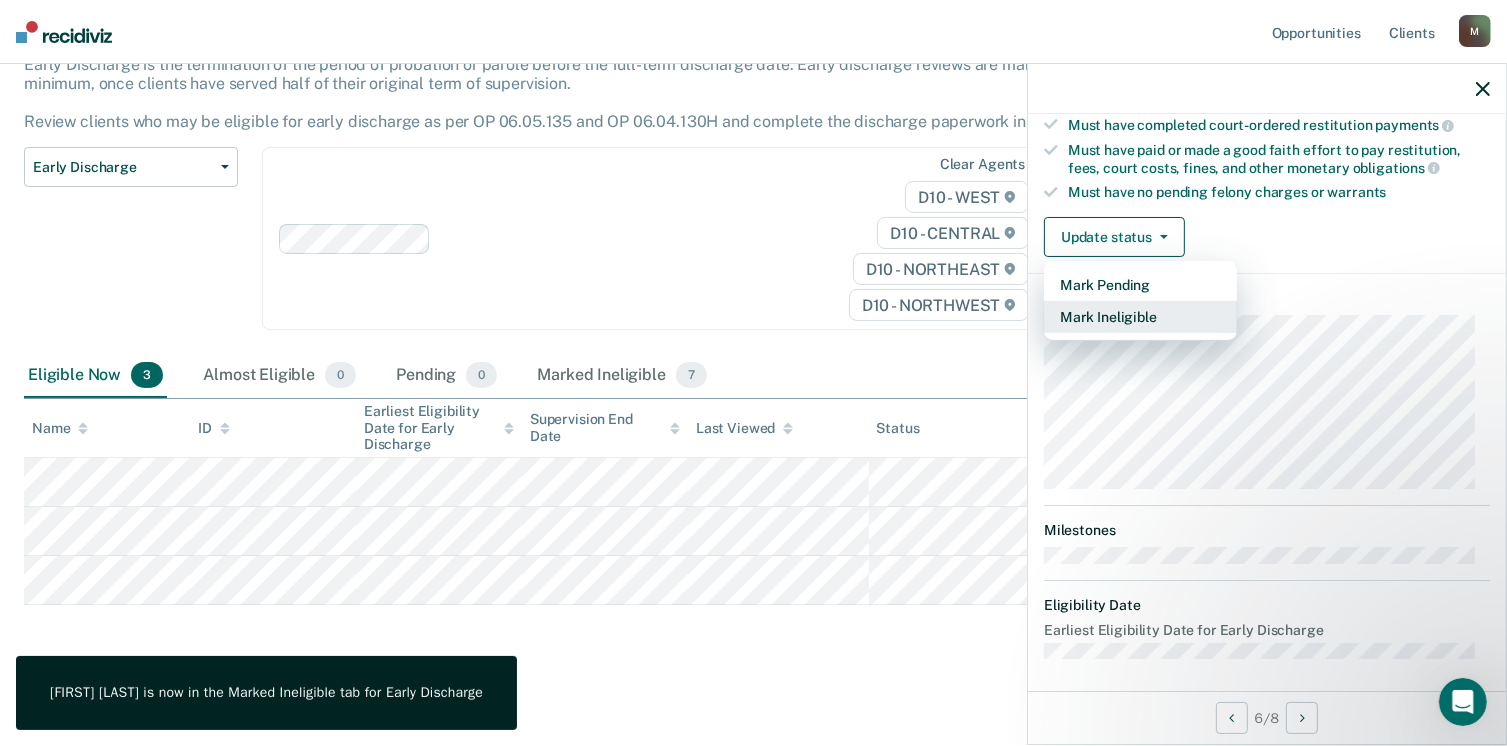 click on "Mark Ineligible" at bounding box center [1140, 317] 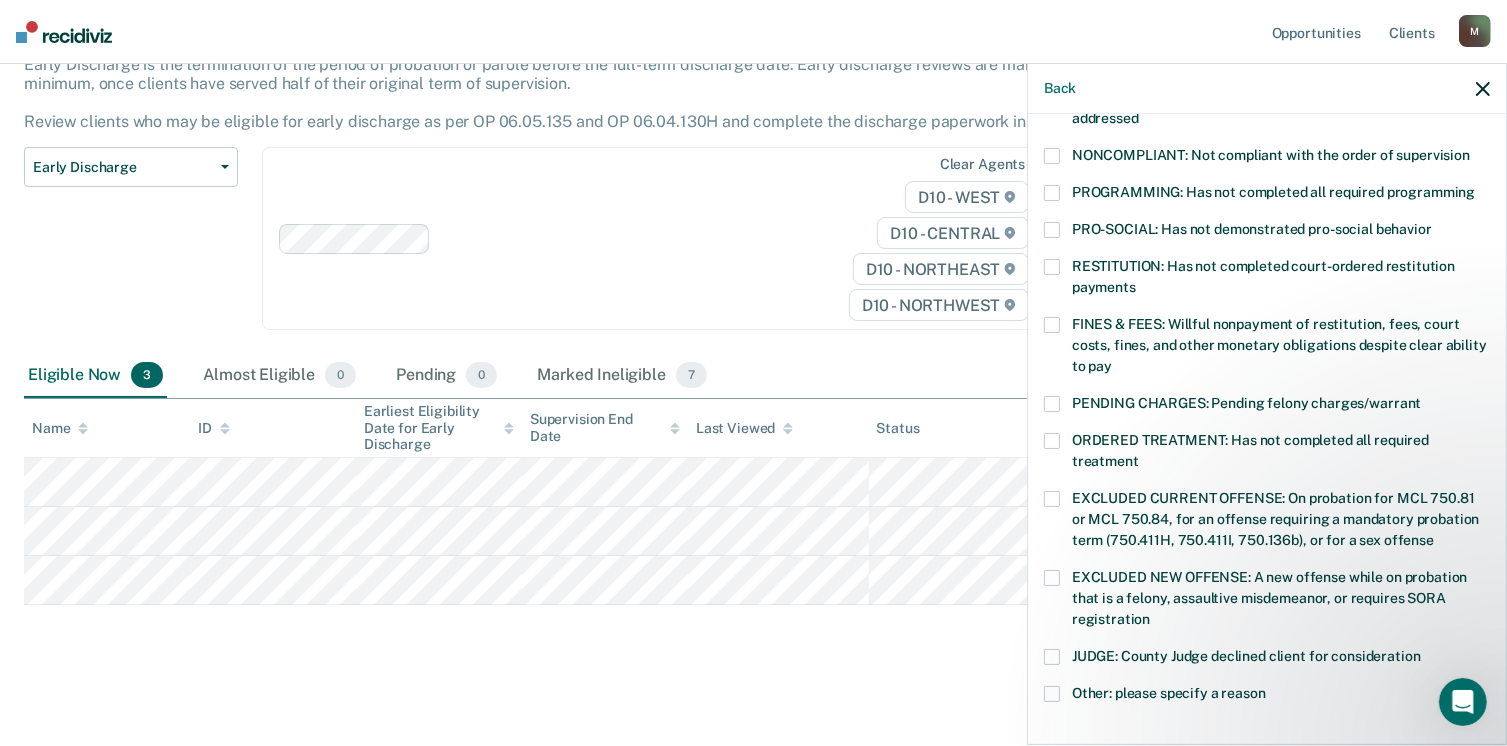 click at bounding box center (1052, 325) 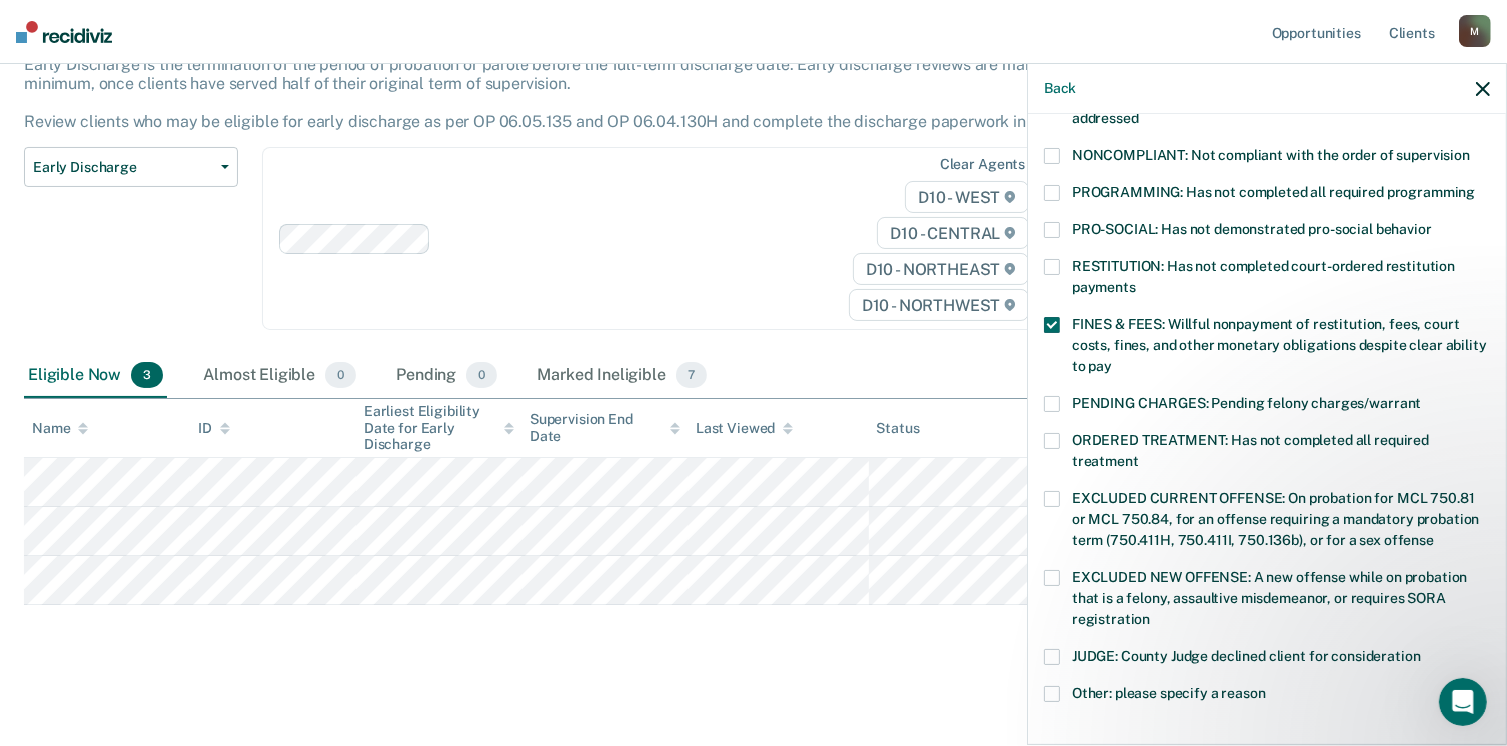 click at bounding box center [1052, 578] 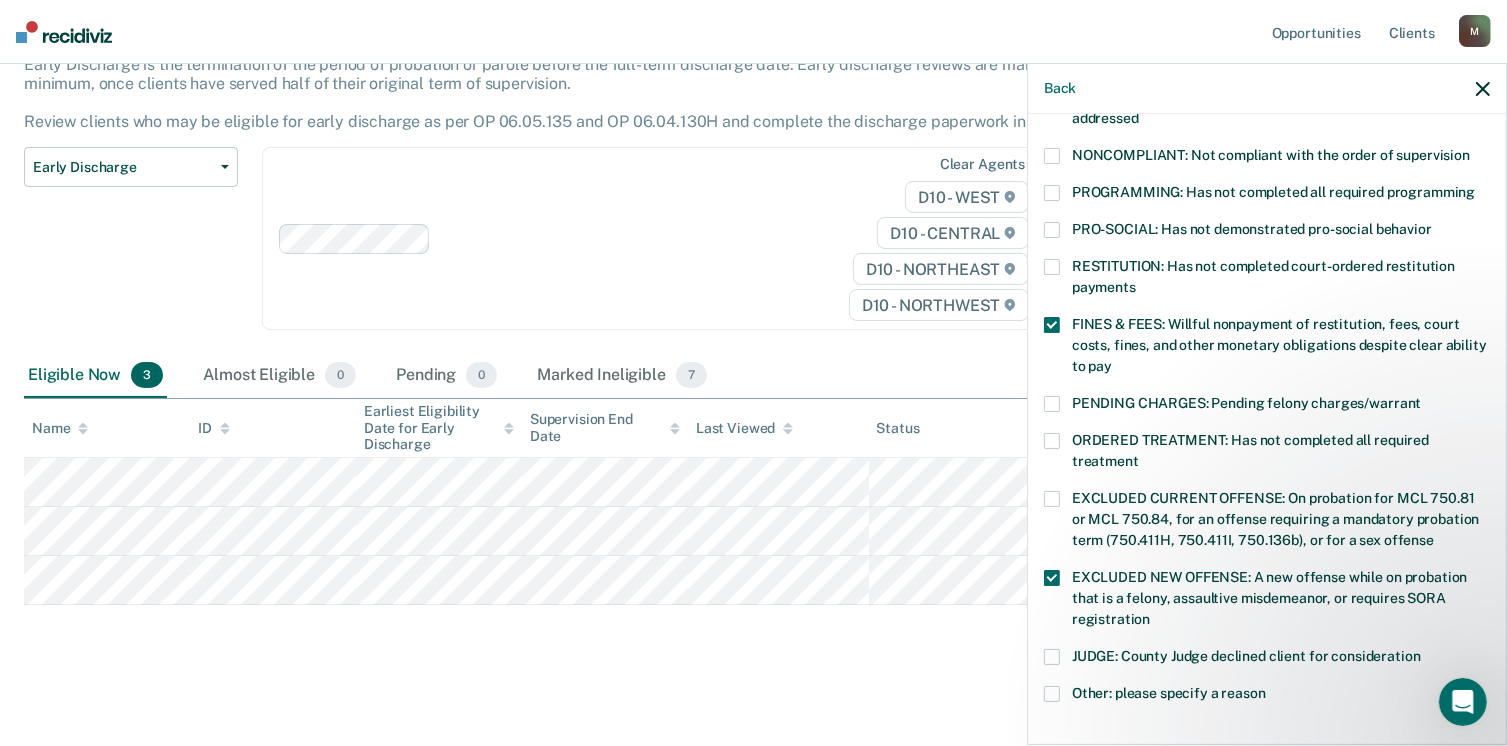 scroll, scrollTop: 647, scrollLeft: 0, axis: vertical 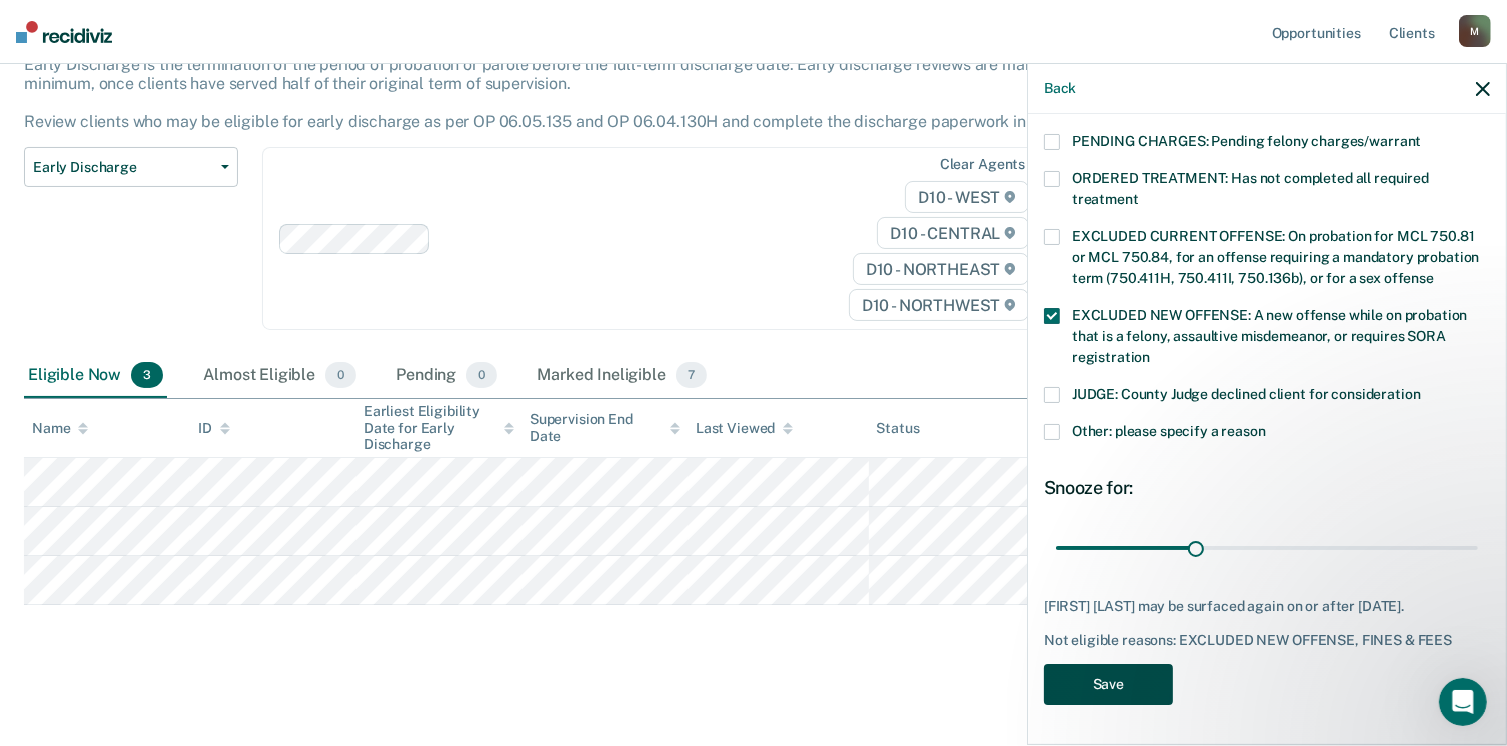 click on "Save" at bounding box center [1108, 684] 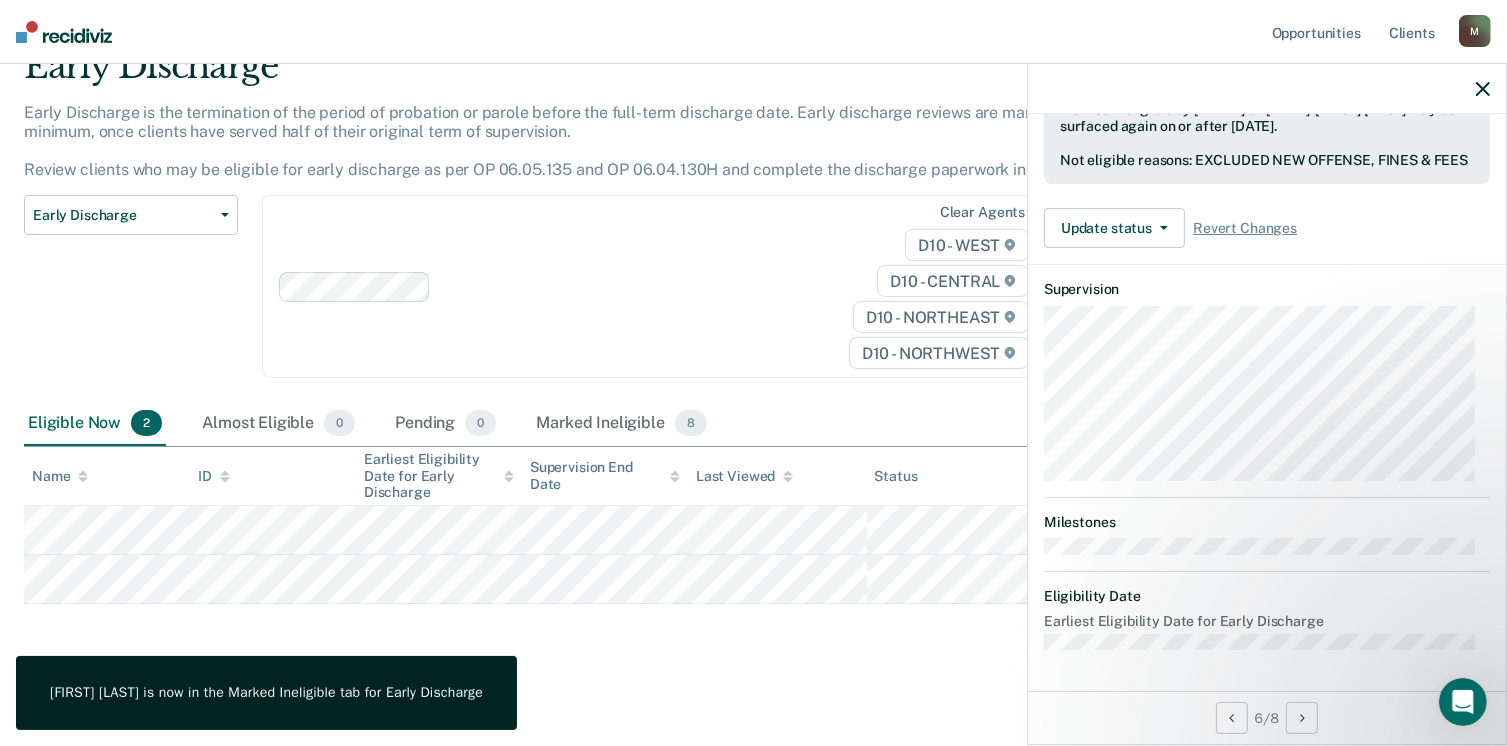 scroll, scrollTop: 371, scrollLeft: 0, axis: vertical 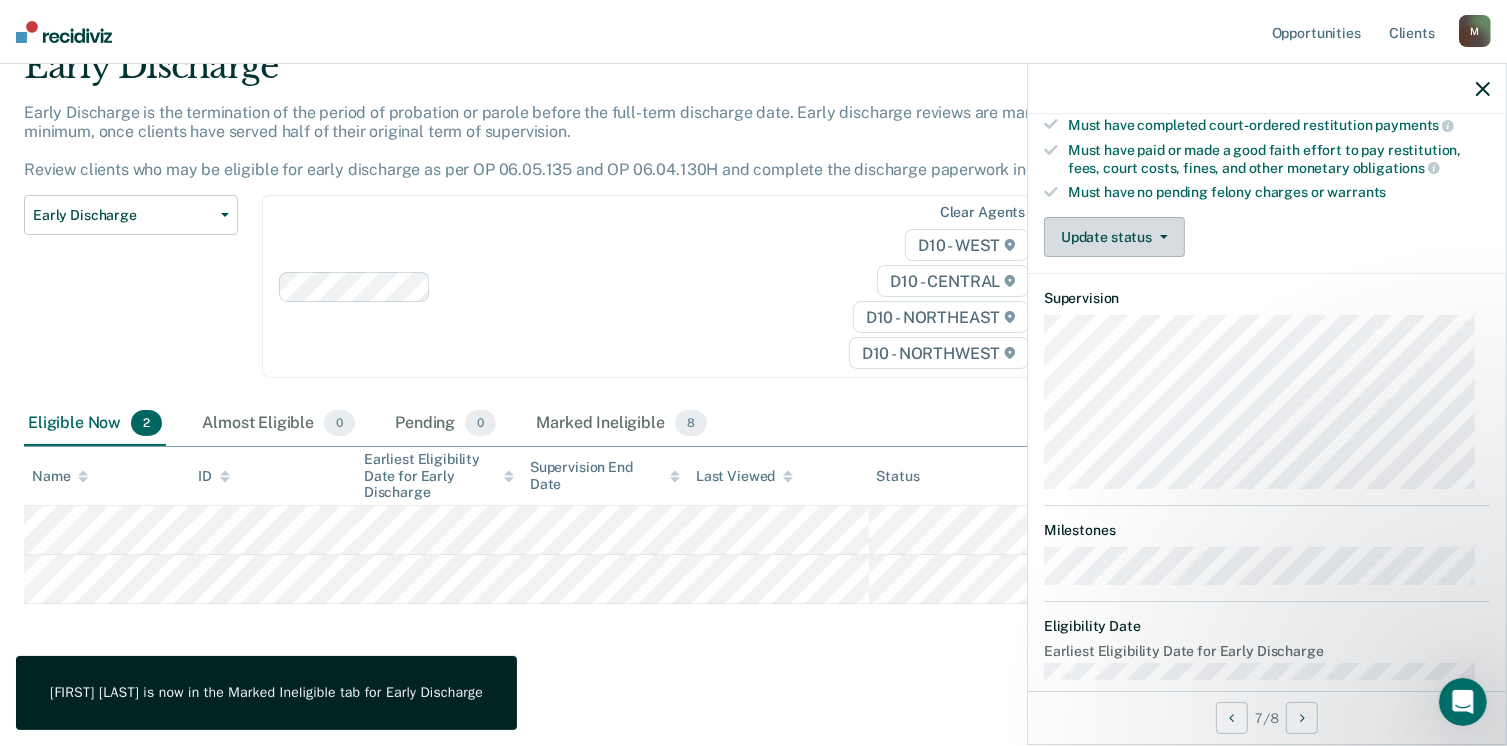 click on "Update status" at bounding box center [1114, 237] 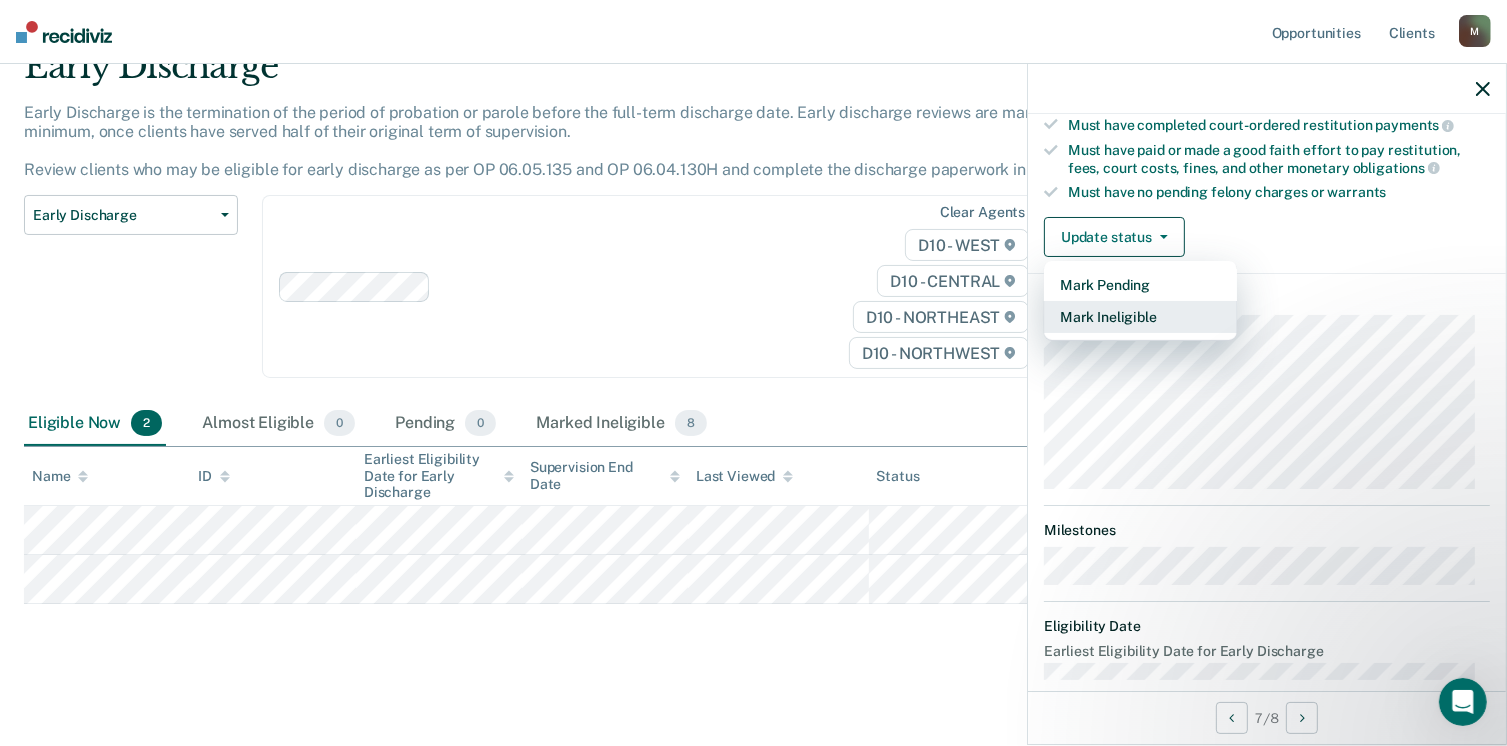 click on "Mark Ineligible" at bounding box center (1140, 317) 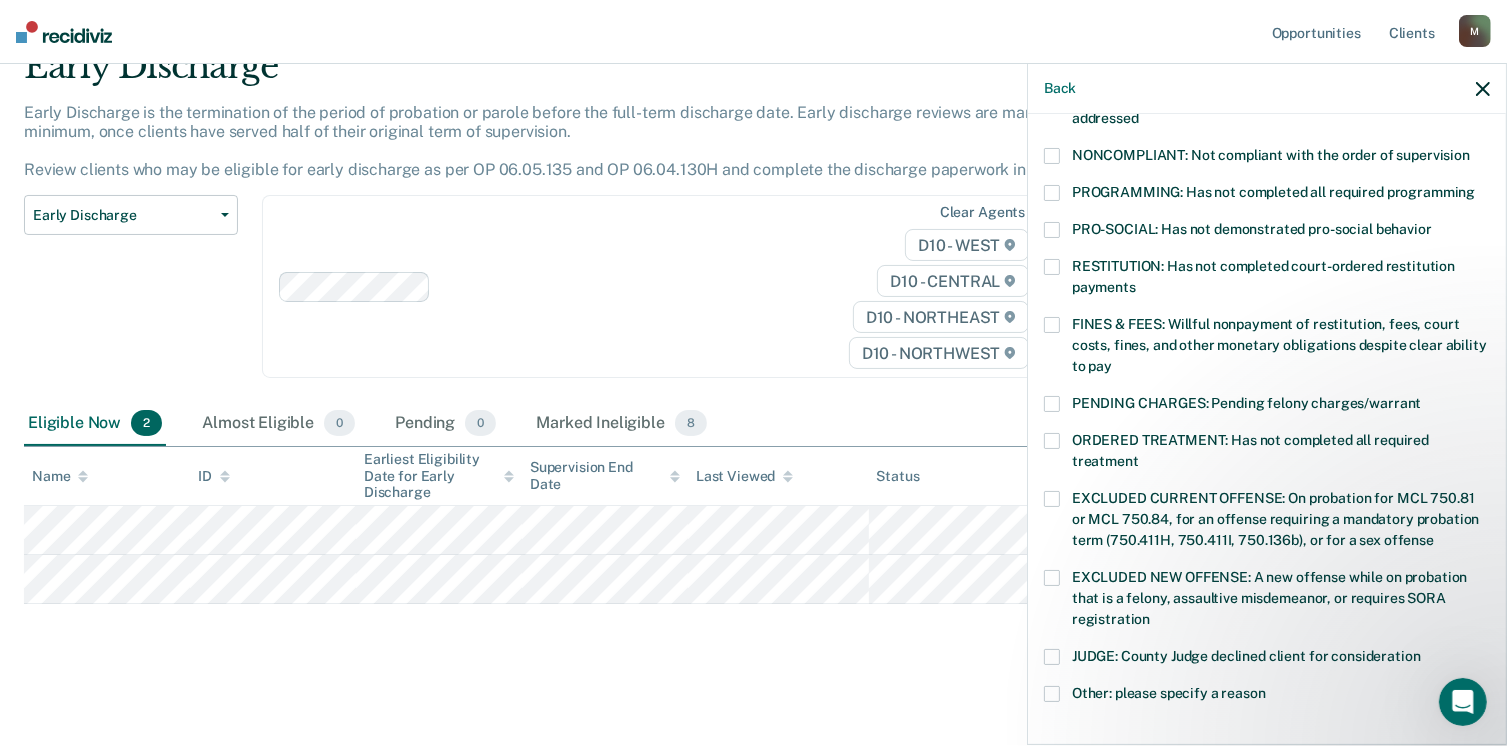 click at bounding box center (1052, 325) 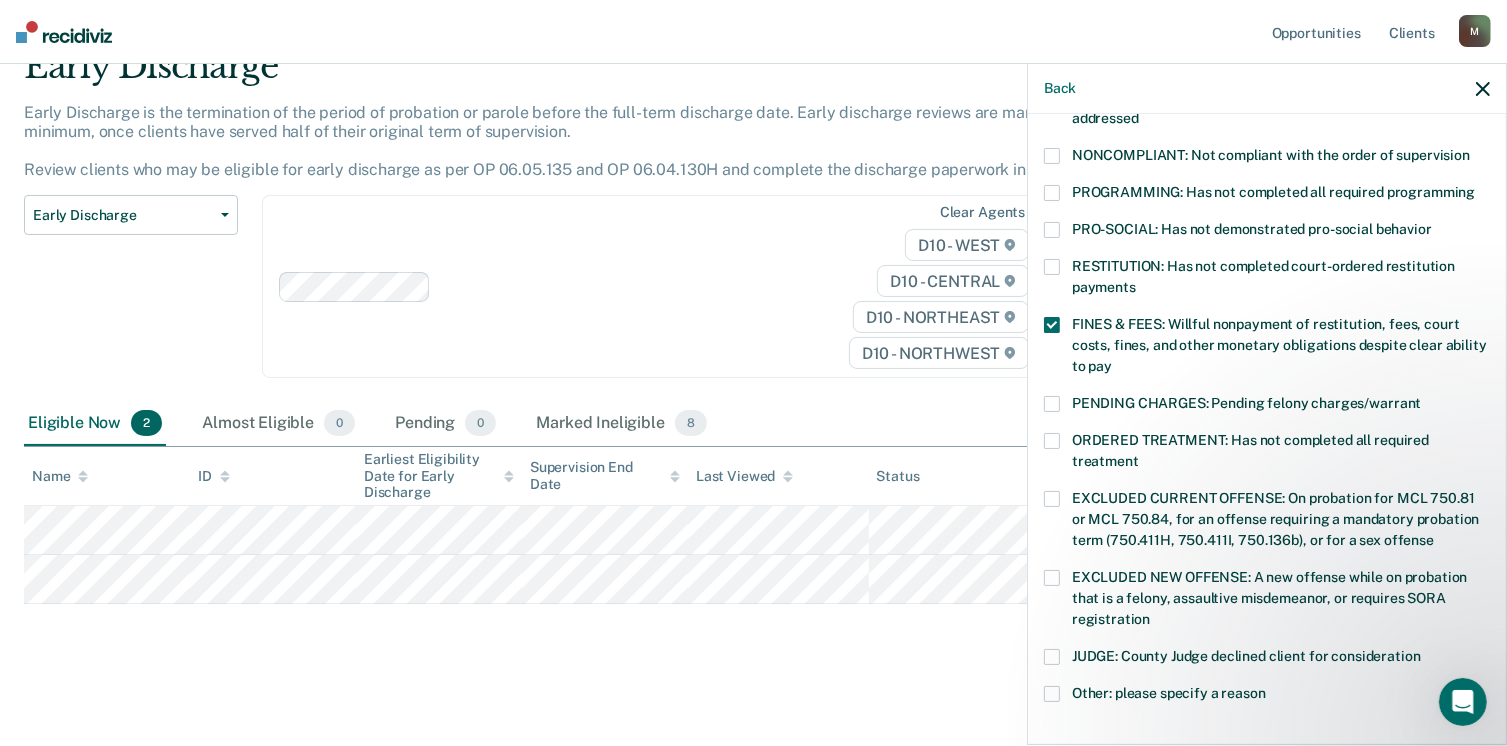 click at bounding box center (1052, 578) 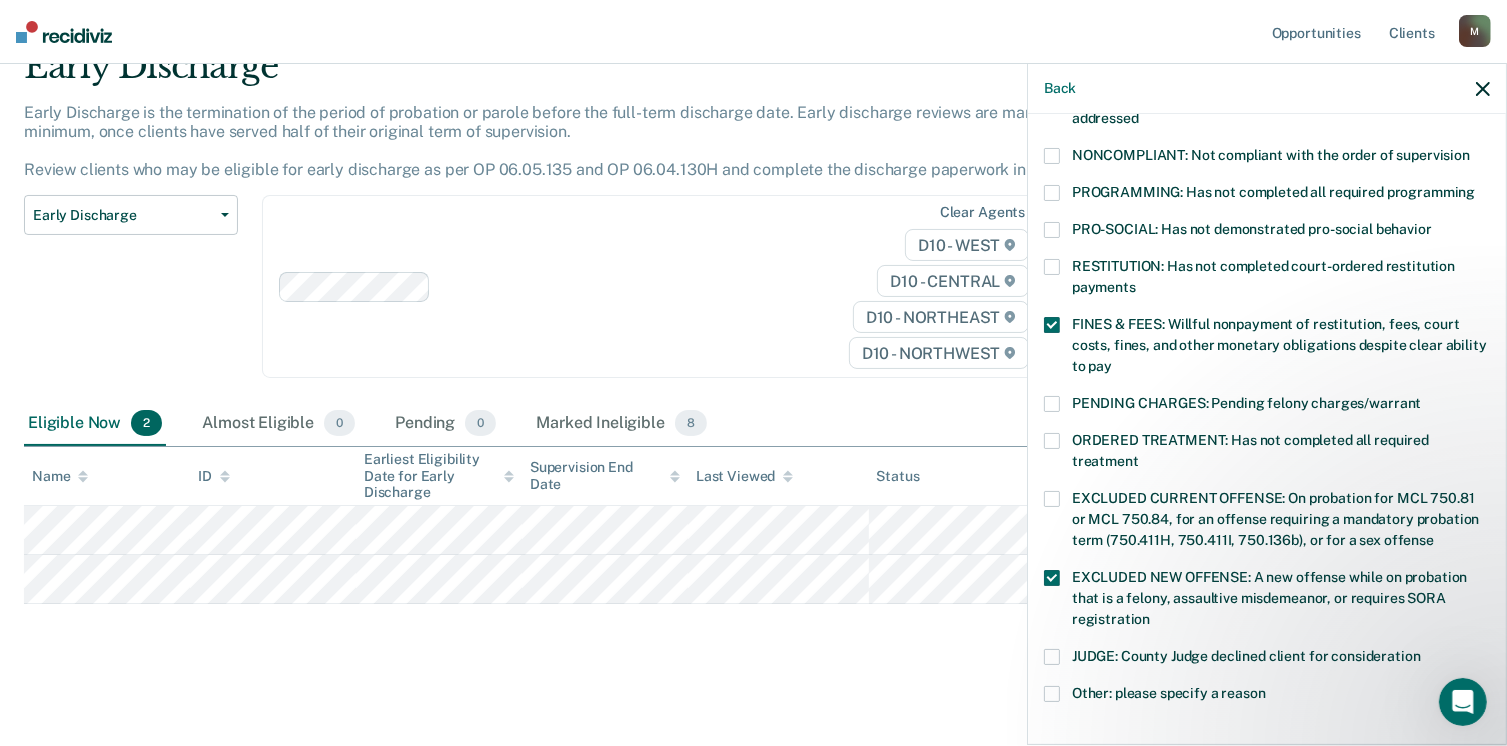 scroll, scrollTop: 647, scrollLeft: 0, axis: vertical 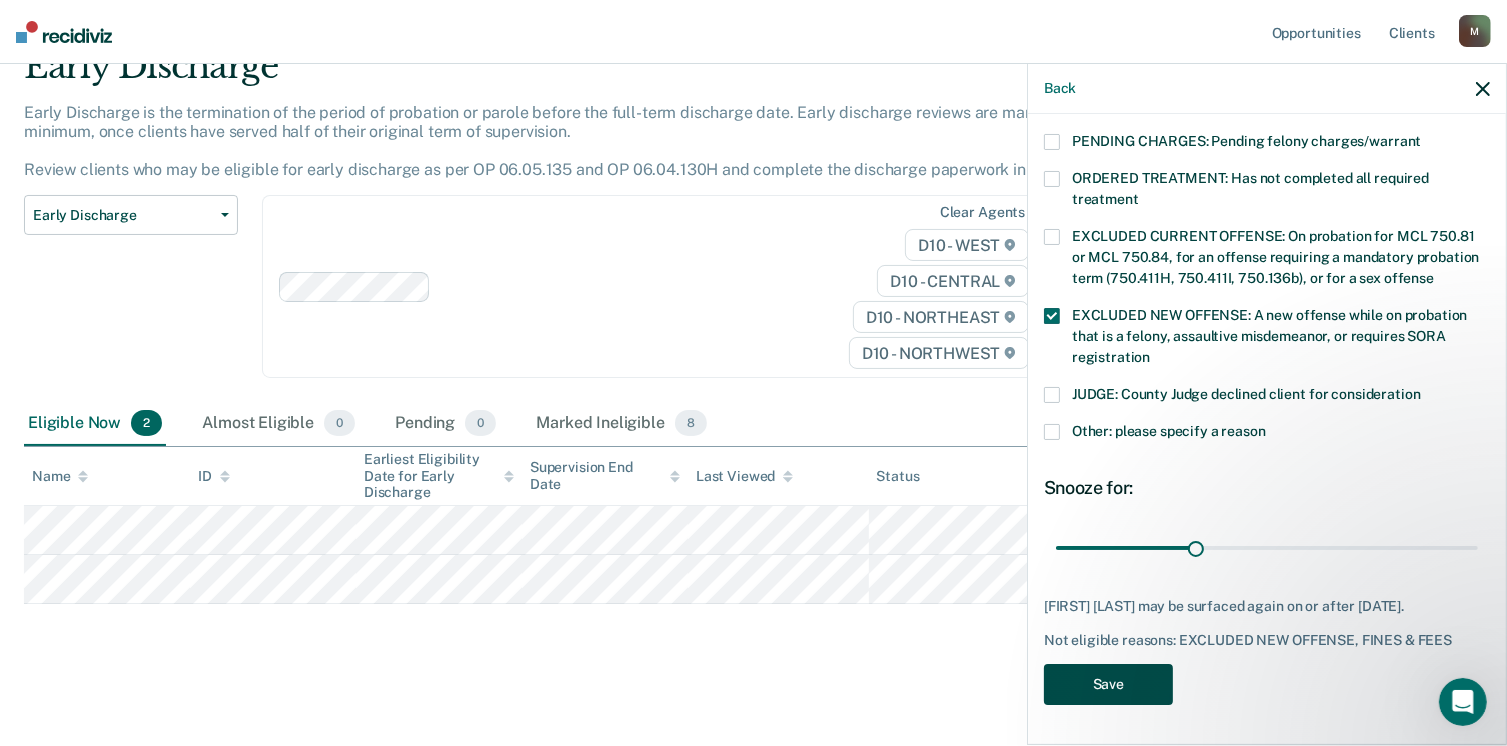 click on "Save" at bounding box center (1108, 684) 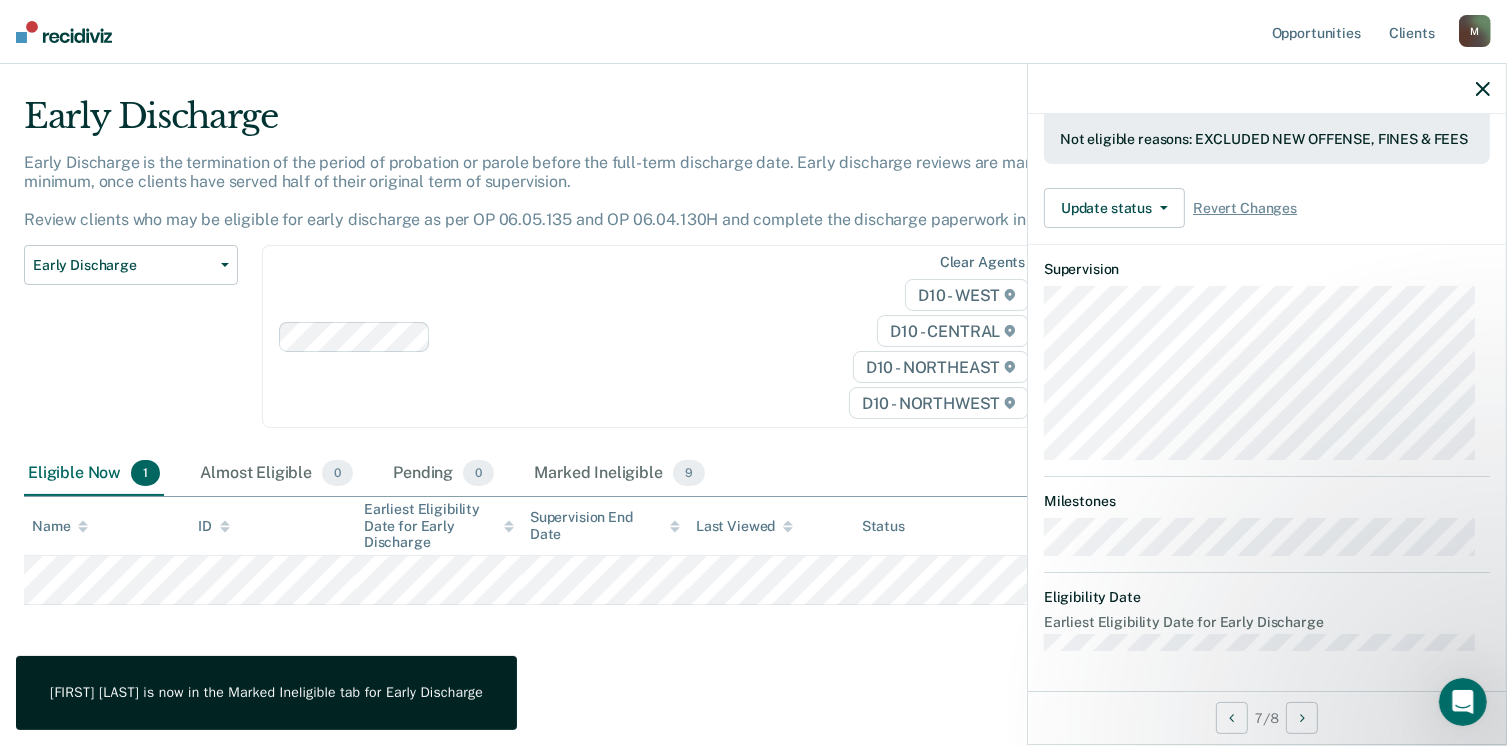 scroll, scrollTop: 556, scrollLeft: 0, axis: vertical 